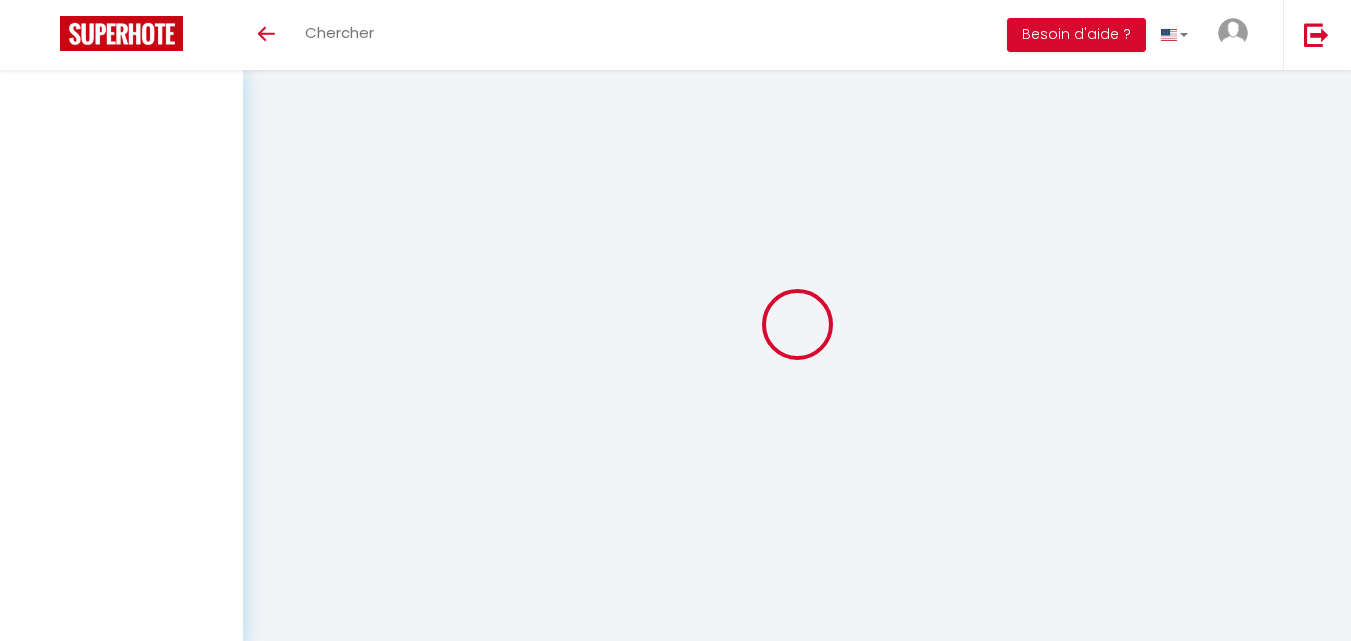scroll, scrollTop: 0, scrollLeft: 0, axis: both 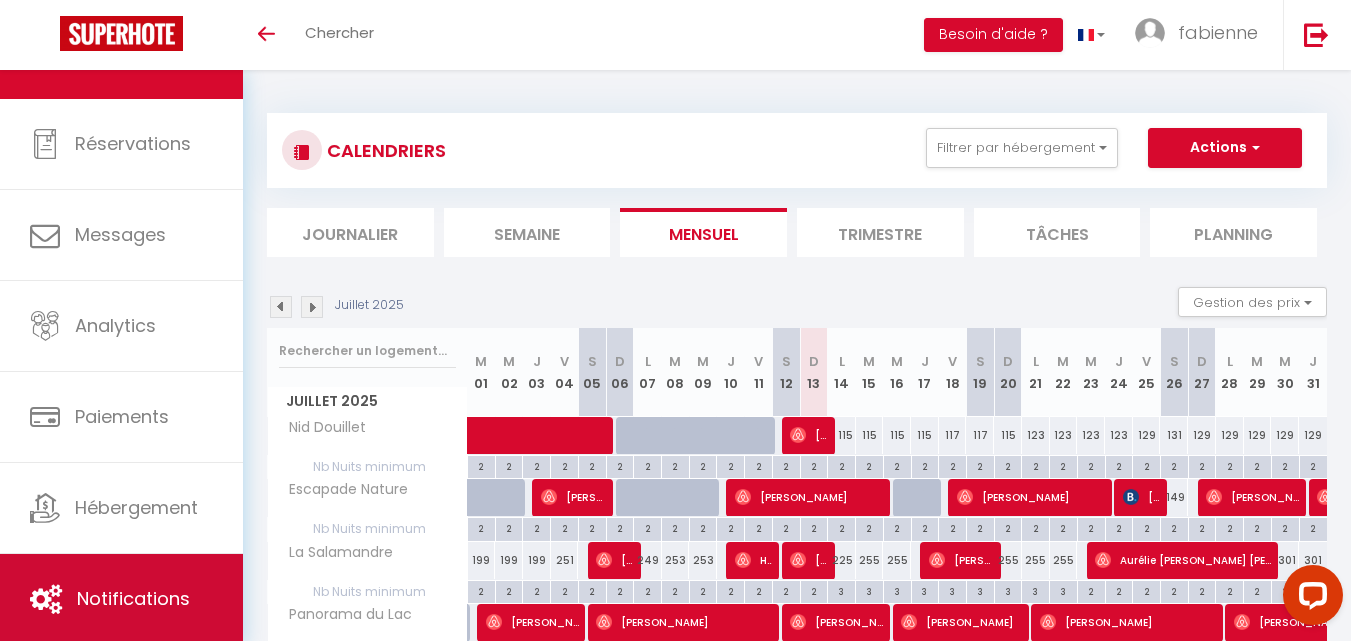 click on "Notifications" at bounding box center [133, 598] 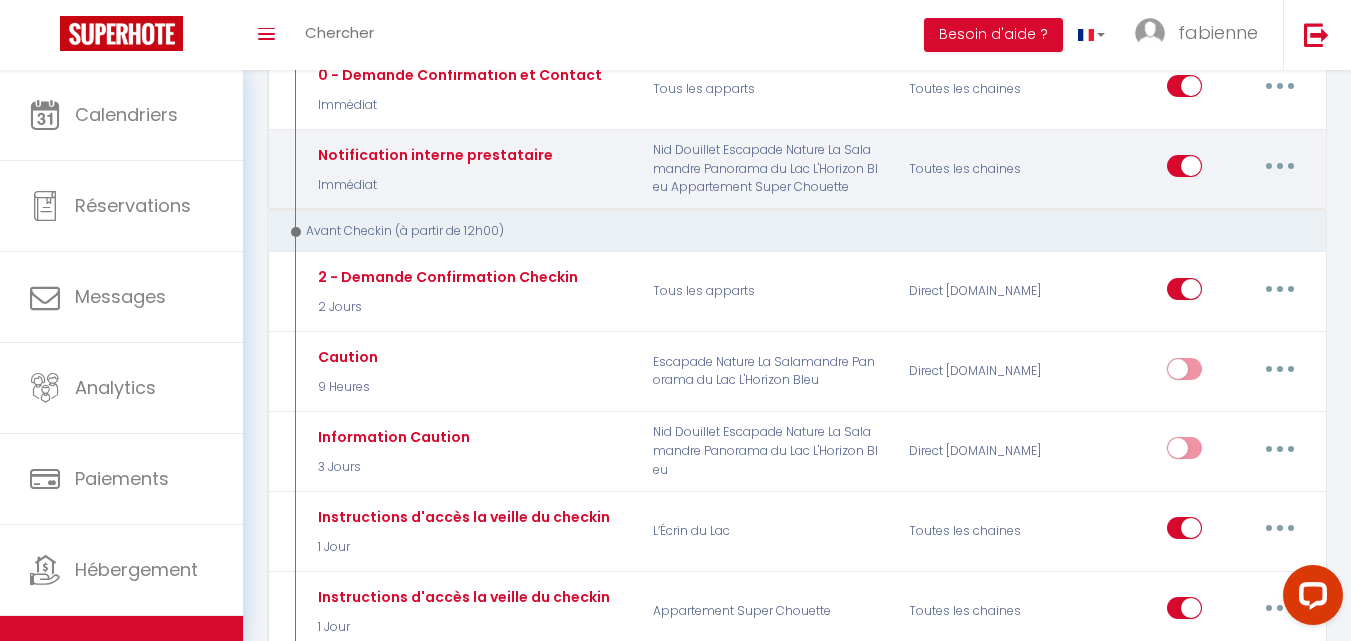 scroll, scrollTop: 600, scrollLeft: 0, axis: vertical 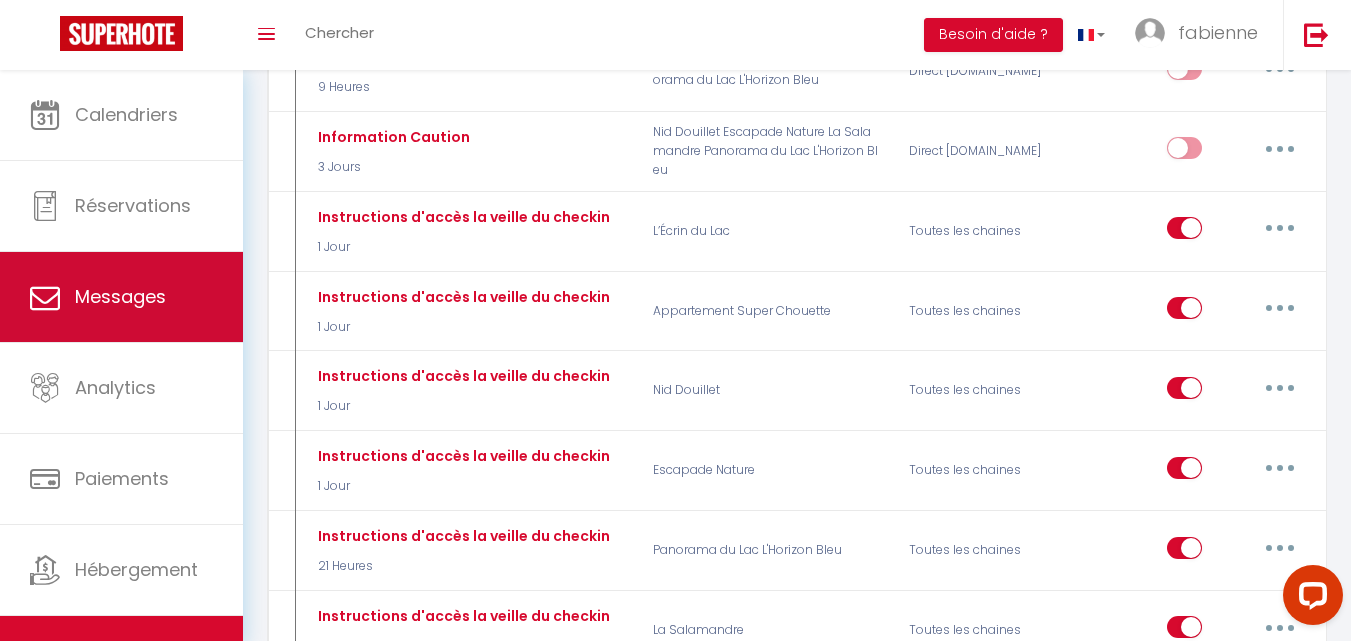 drag, startPoint x: 553, startPoint y: 498, endPoint x: 178, endPoint y: 329, distance: 411.32227 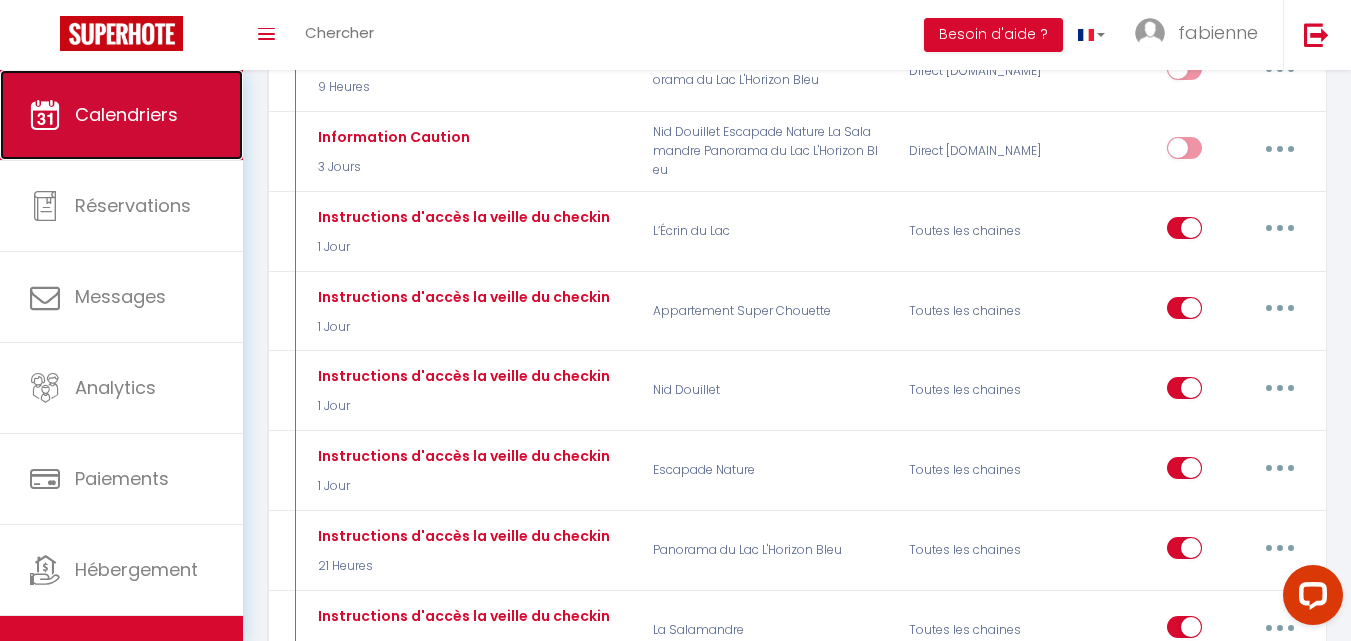 click on "Calendriers" at bounding box center [121, 115] 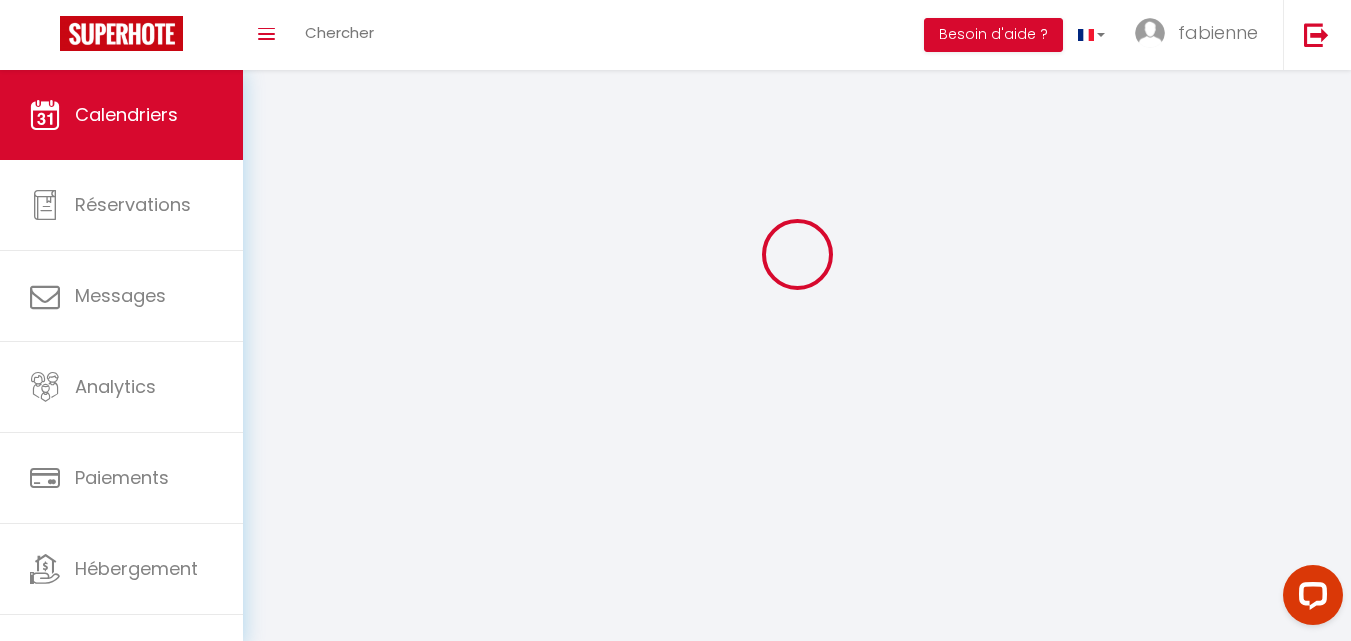 scroll, scrollTop: 0, scrollLeft: 0, axis: both 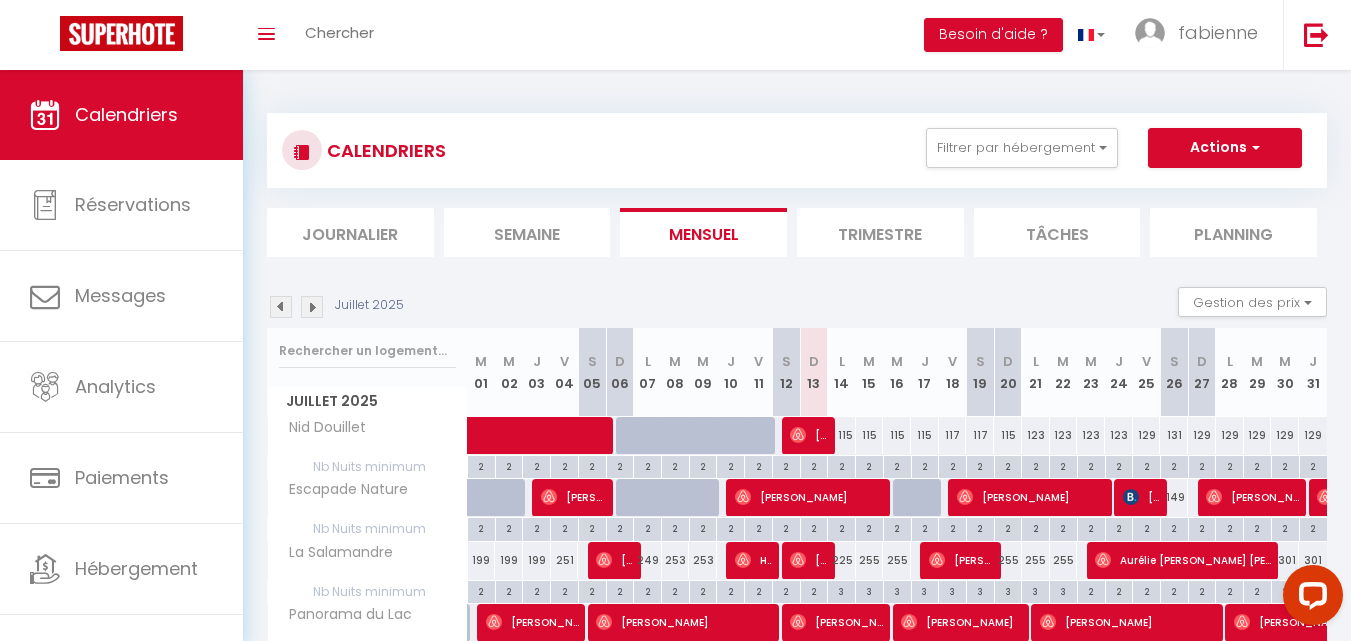 click at bounding box center (312, 307) 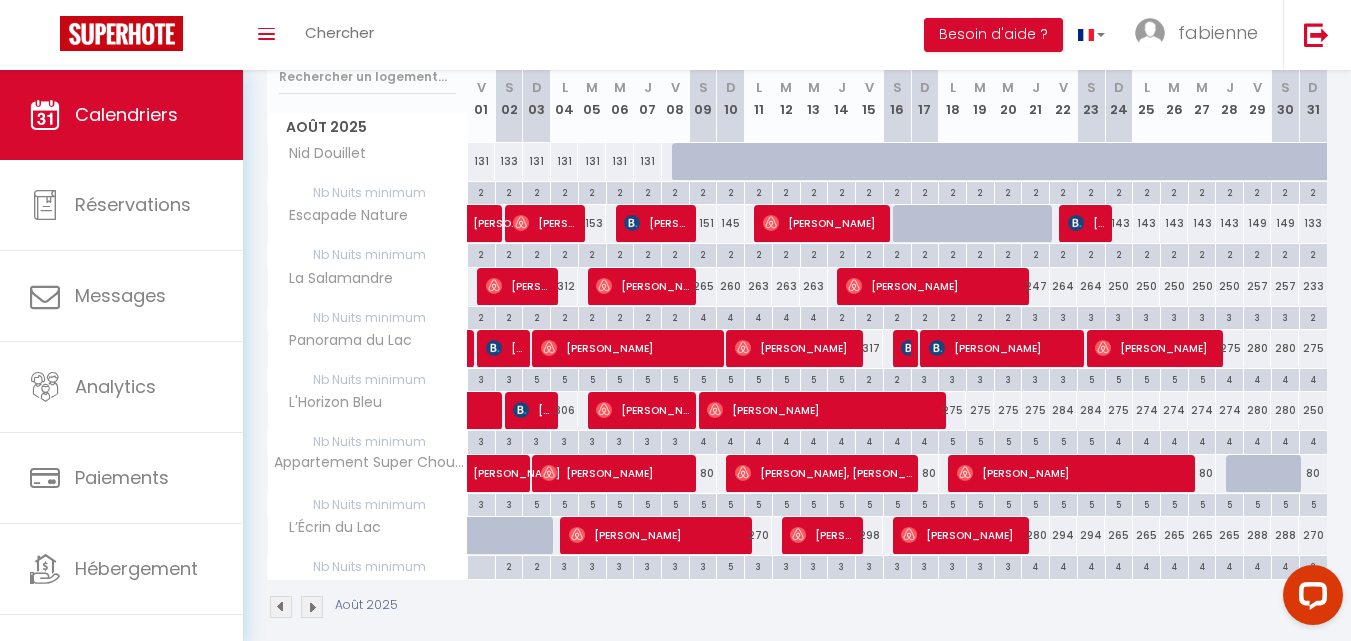 scroll, scrollTop: 296, scrollLeft: 0, axis: vertical 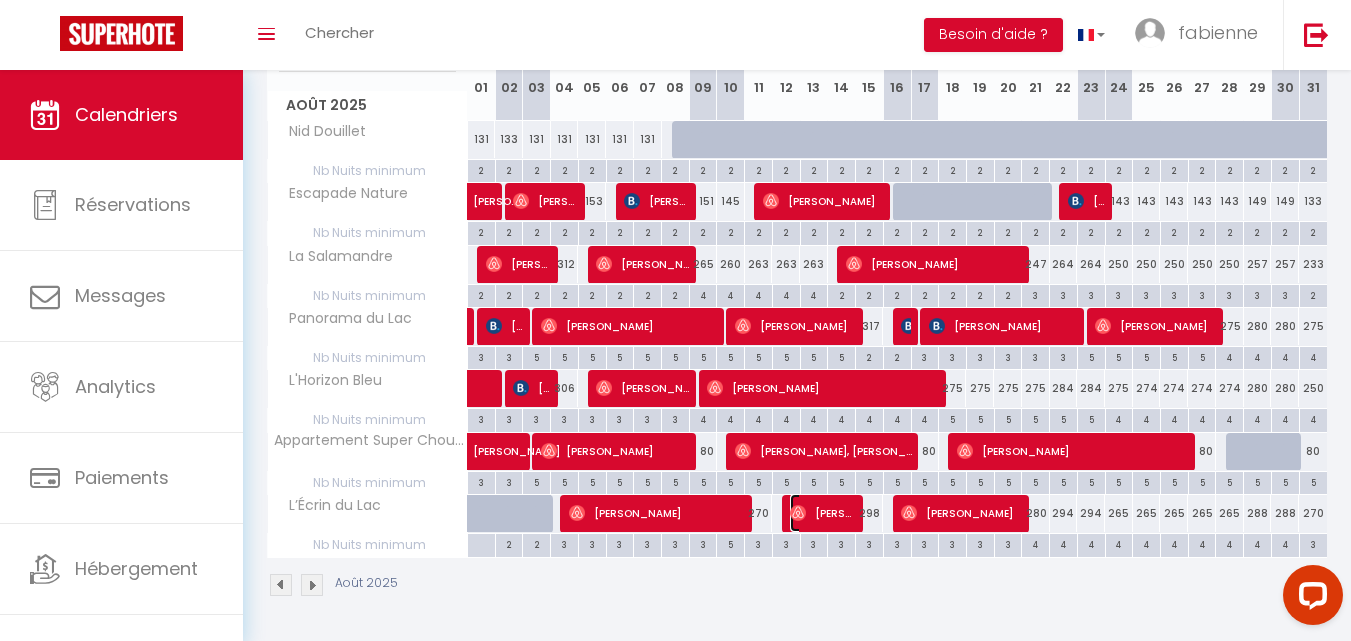click on "[PERSON_NAME]" at bounding box center (822, 513) 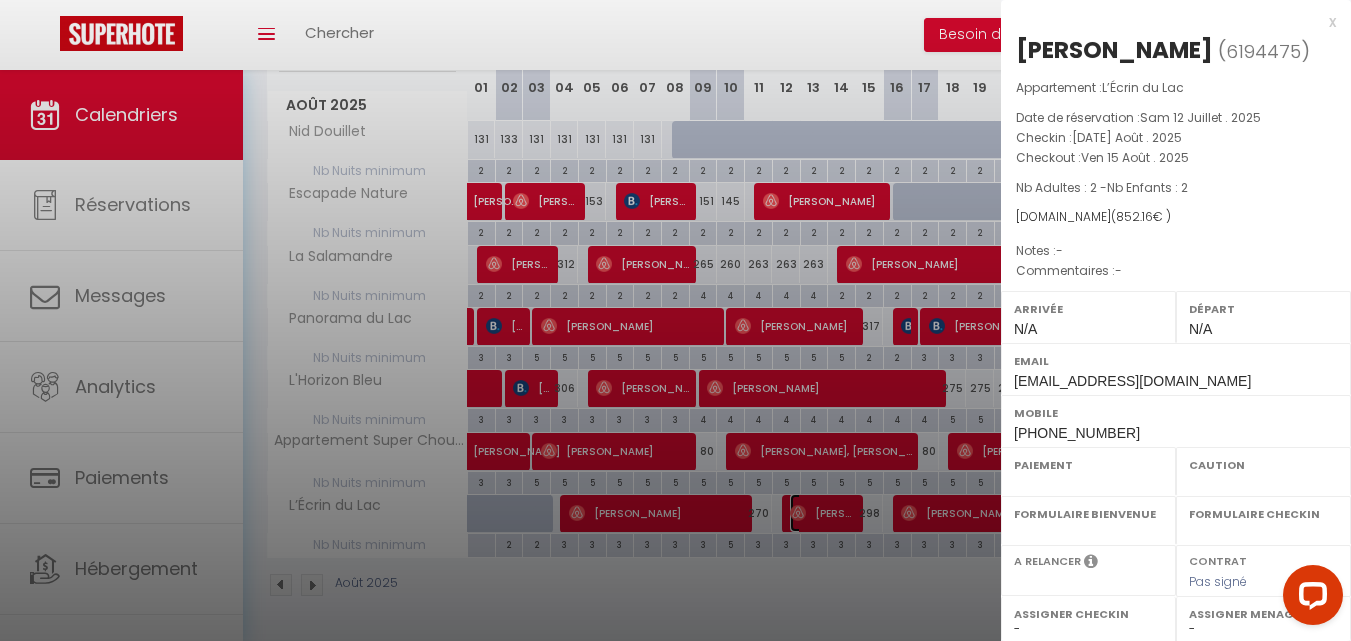 select on "OK" 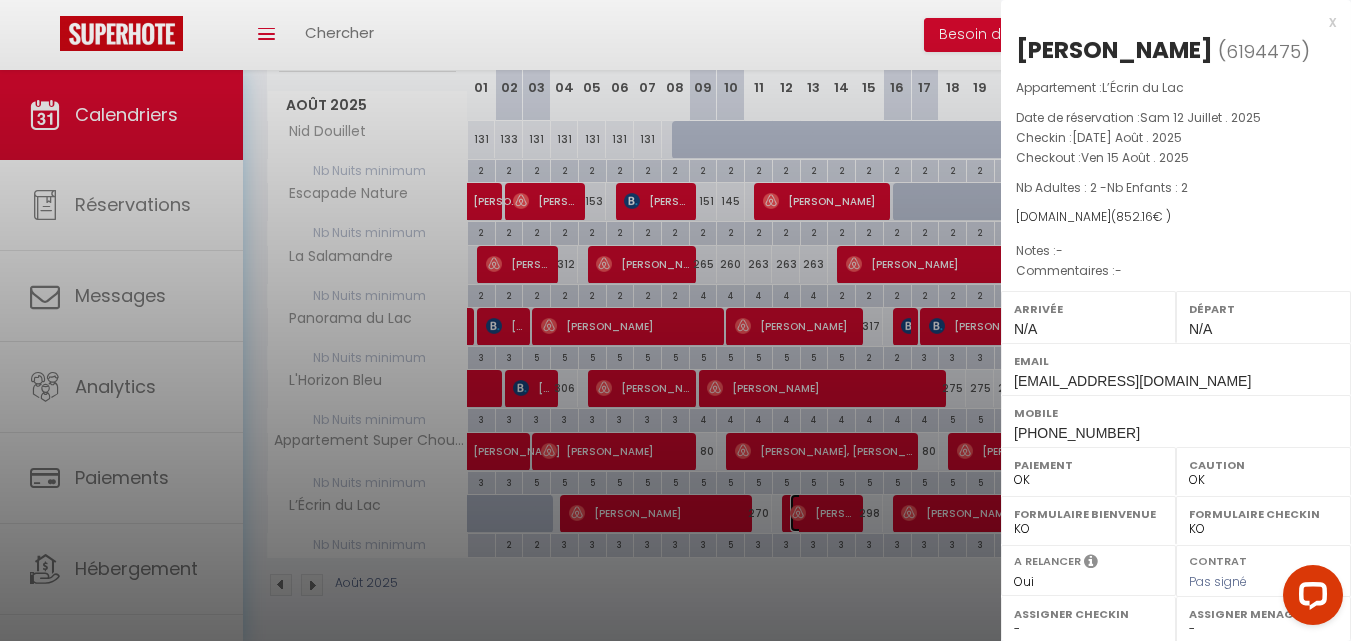 scroll, scrollTop: 291, scrollLeft: 0, axis: vertical 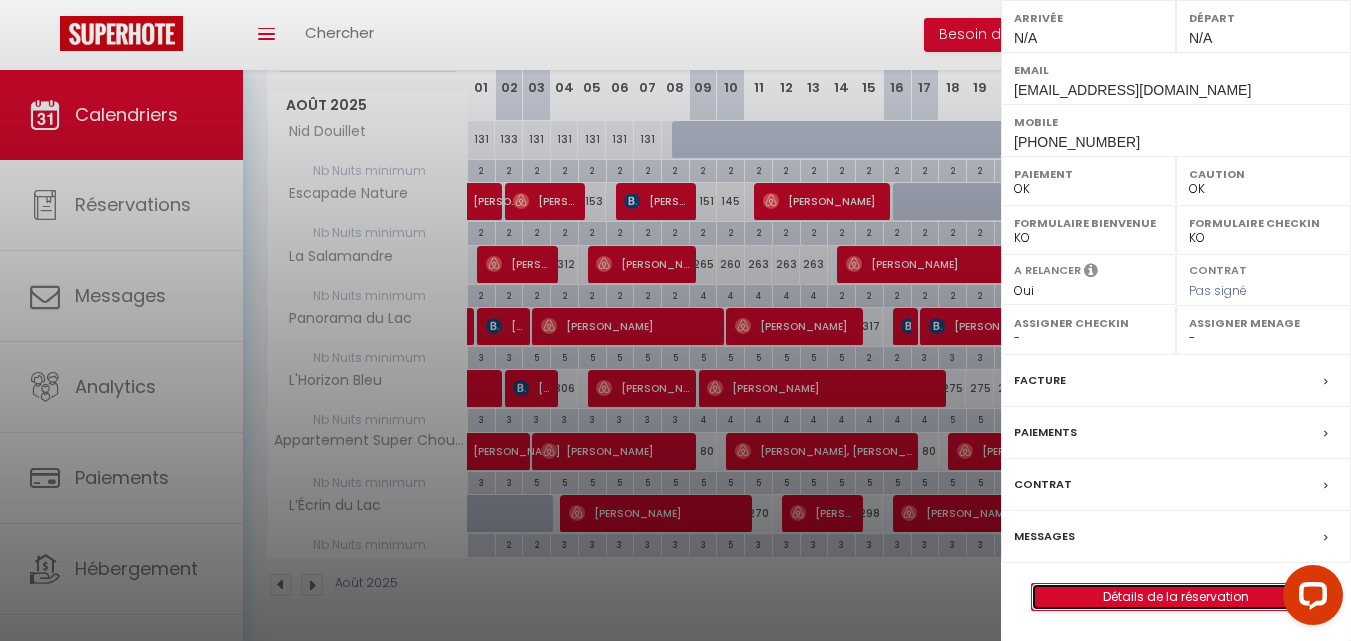click on "Détails de la réservation" at bounding box center [1176, 597] 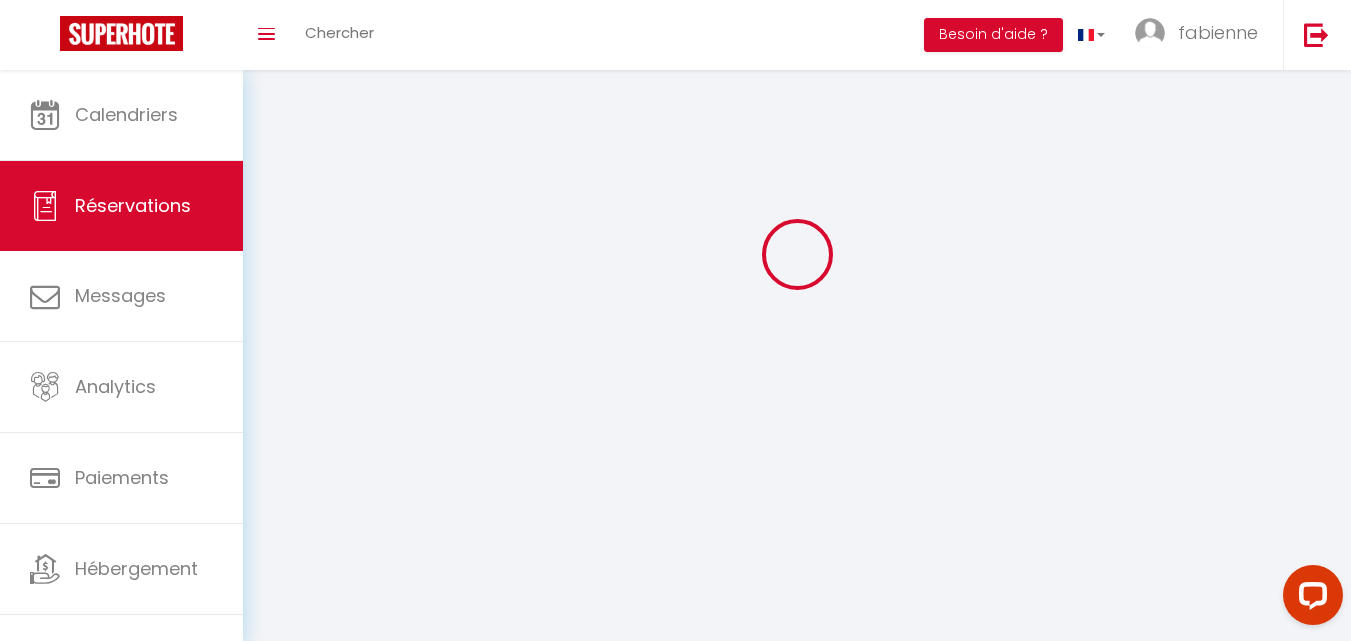 scroll, scrollTop: 0, scrollLeft: 0, axis: both 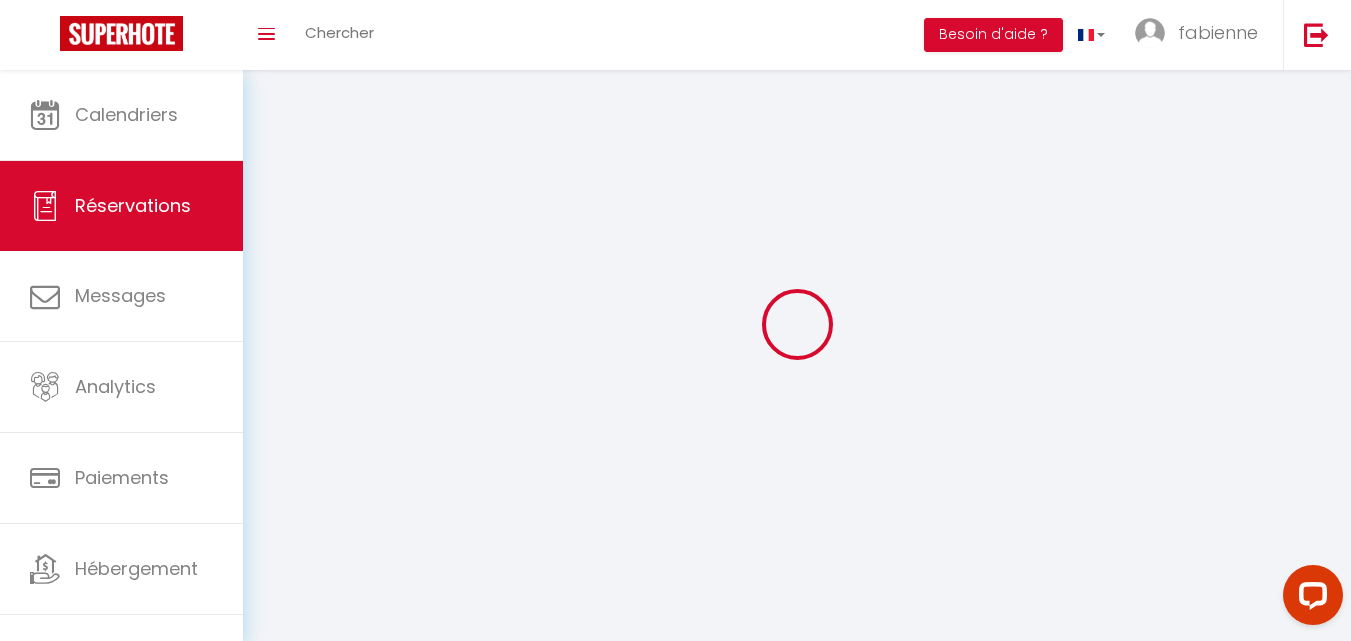 select 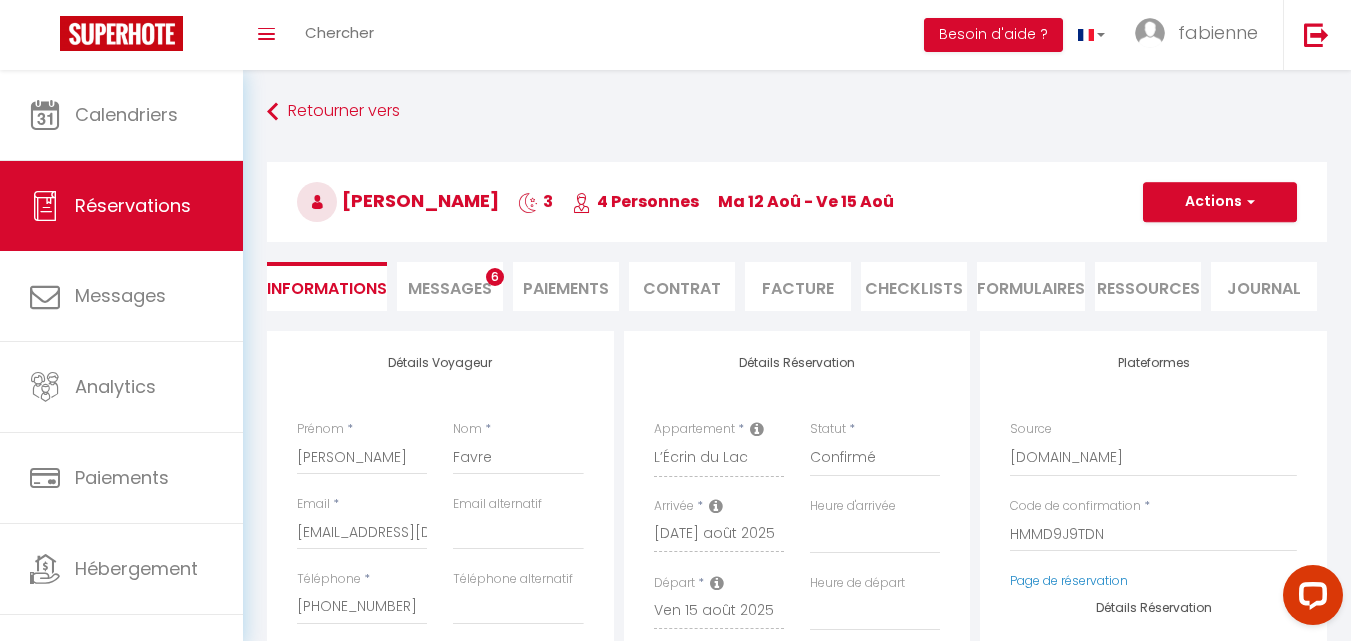 select 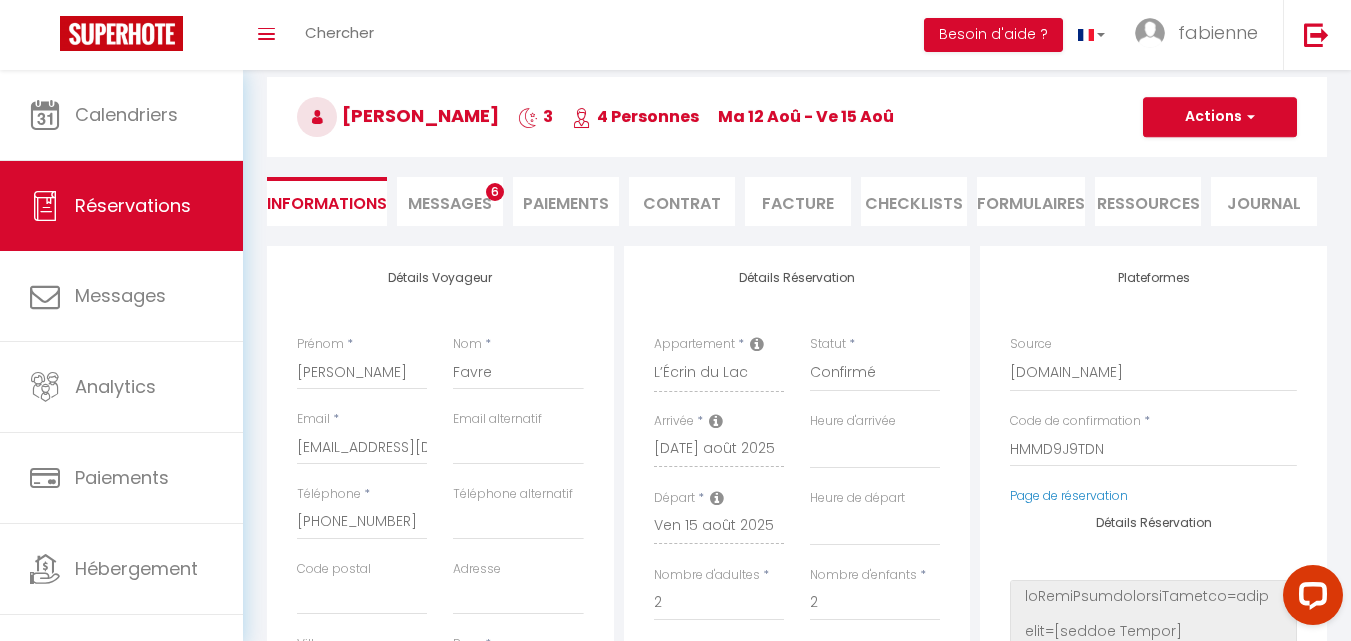 scroll, scrollTop: 0, scrollLeft: 0, axis: both 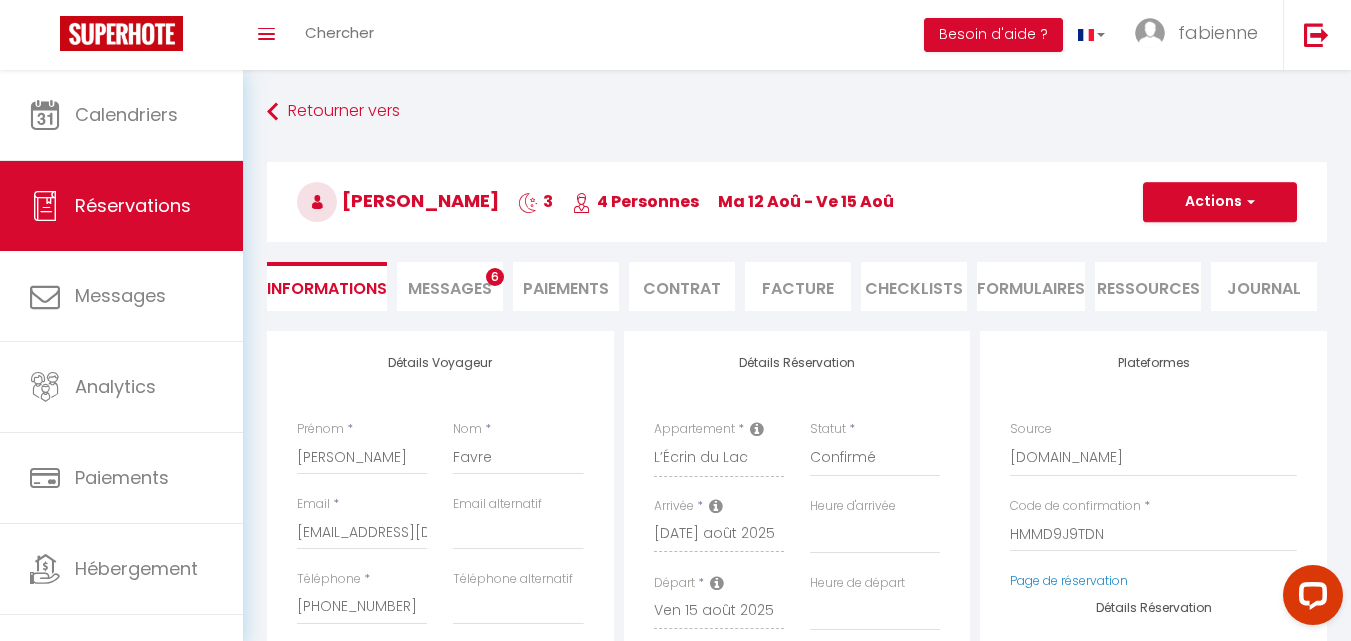 click on "Messages" at bounding box center [450, 288] 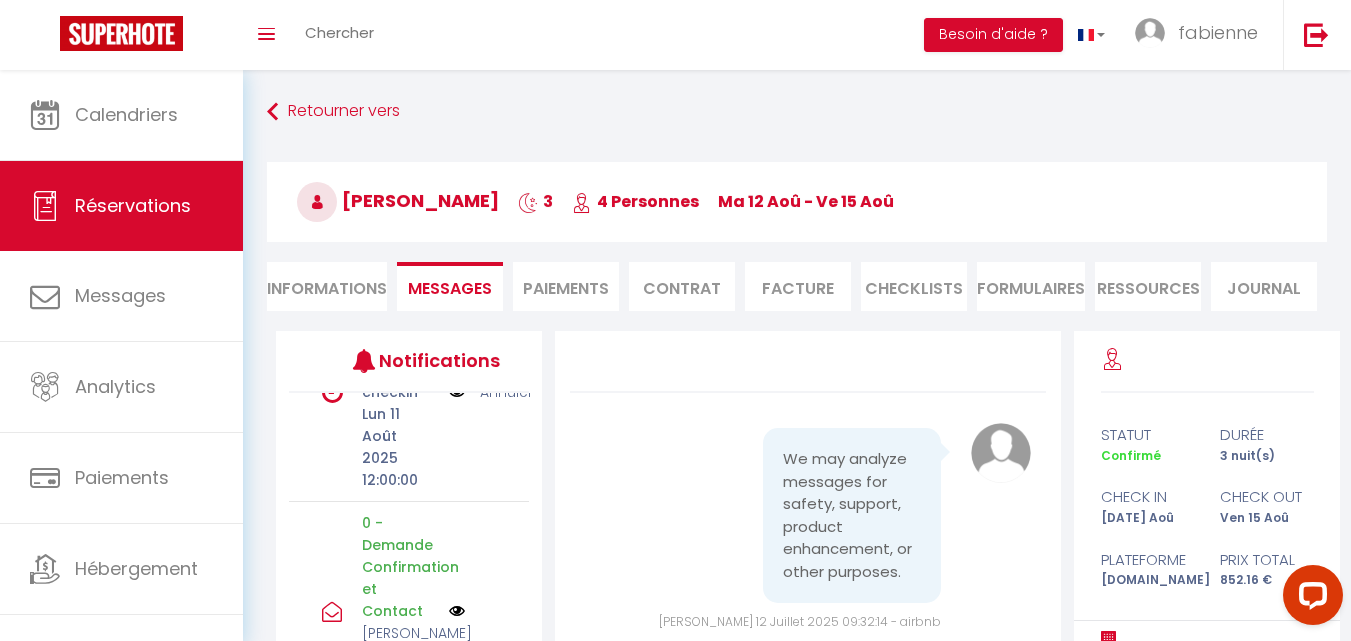 scroll, scrollTop: 365, scrollLeft: 0, axis: vertical 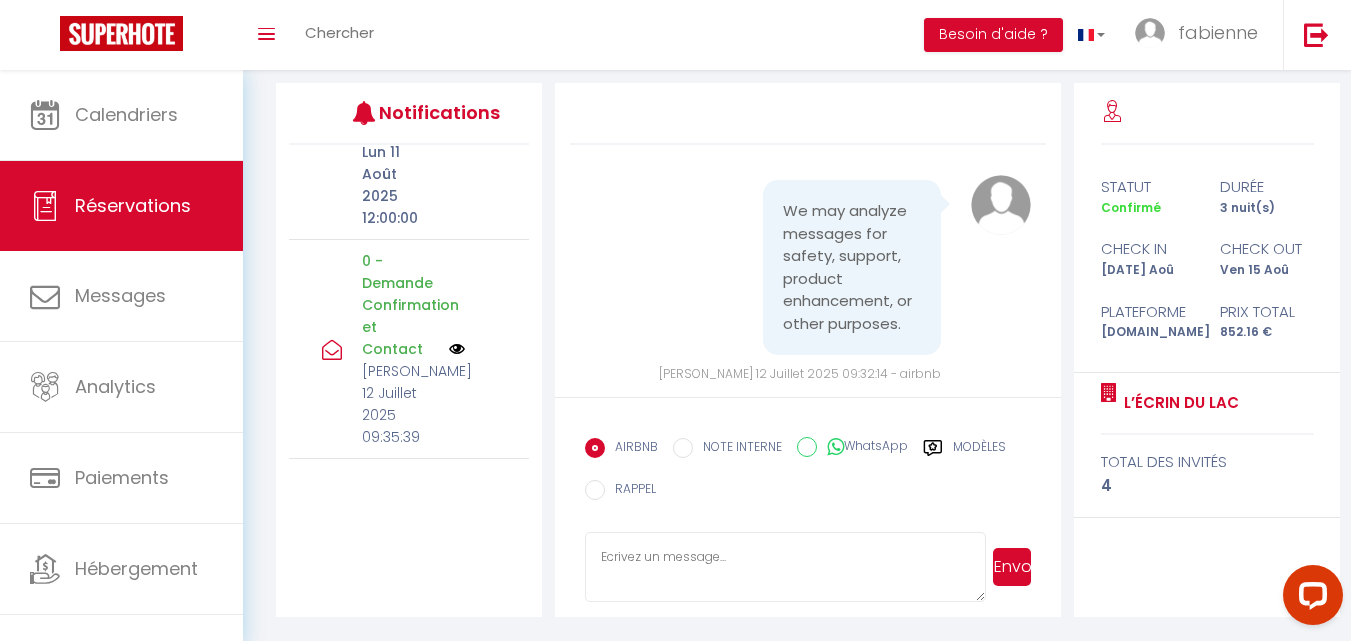 click on "0 - Demande Confirmation et Contact" at bounding box center [399, 305] 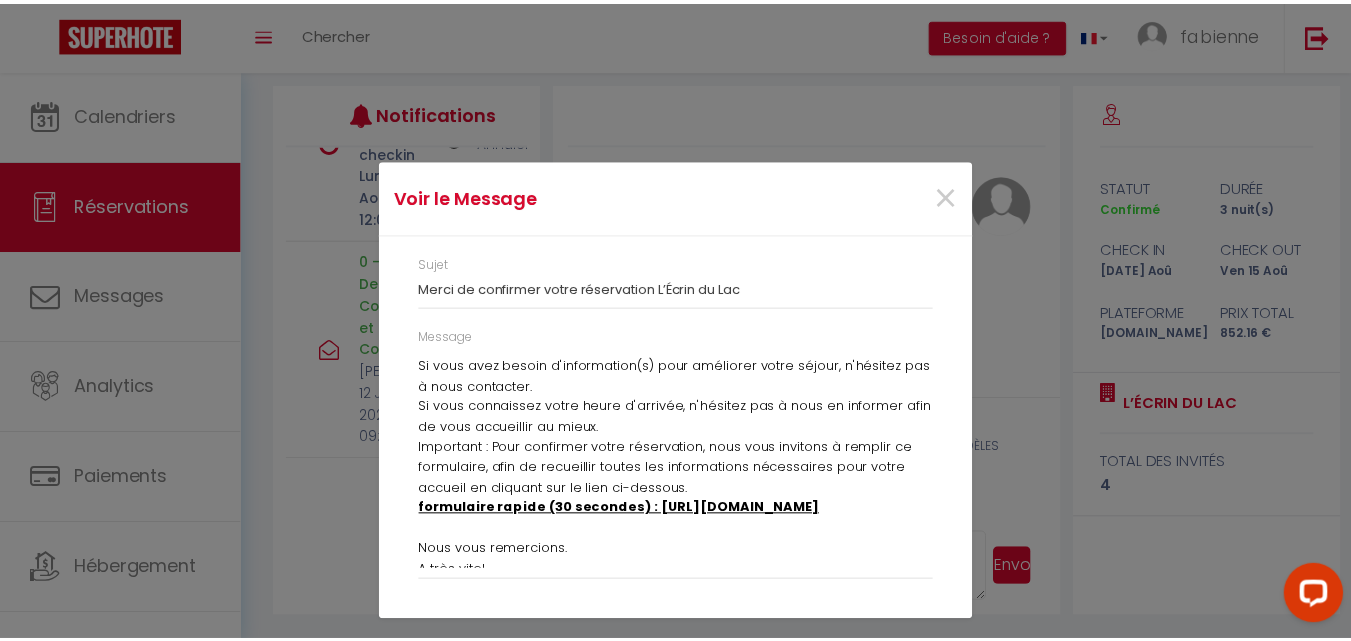 scroll, scrollTop: 151, scrollLeft: 0, axis: vertical 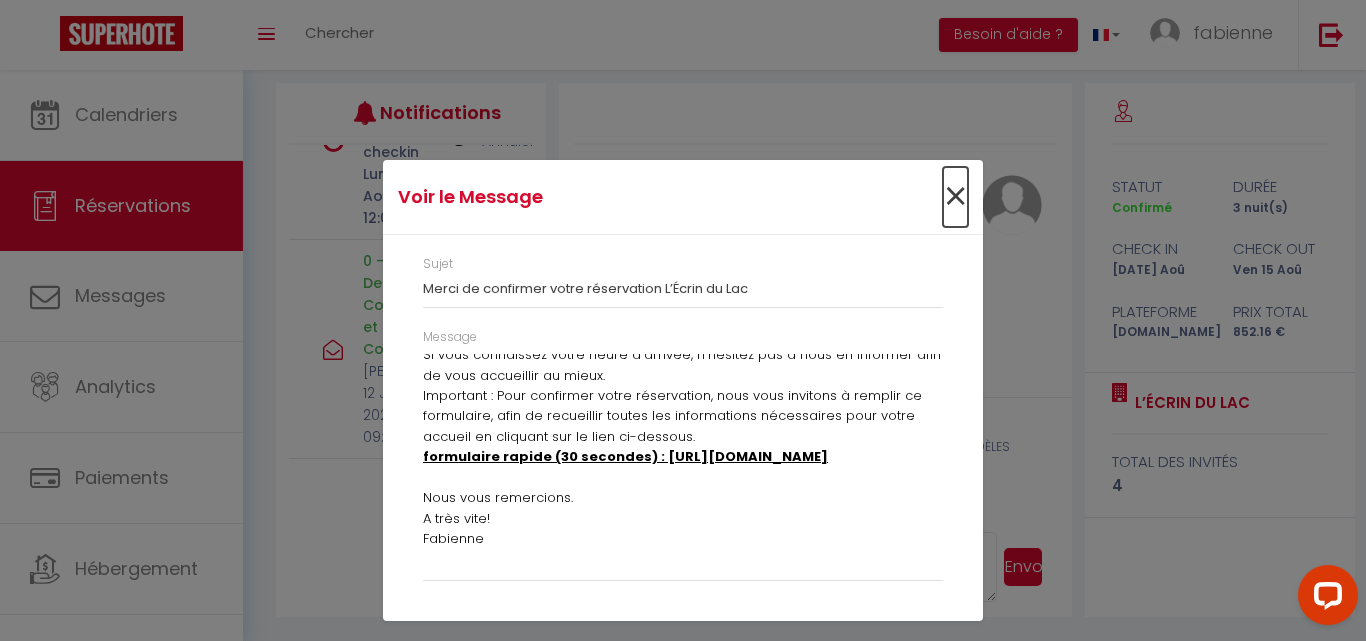 click on "×" at bounding box center [955, 197] 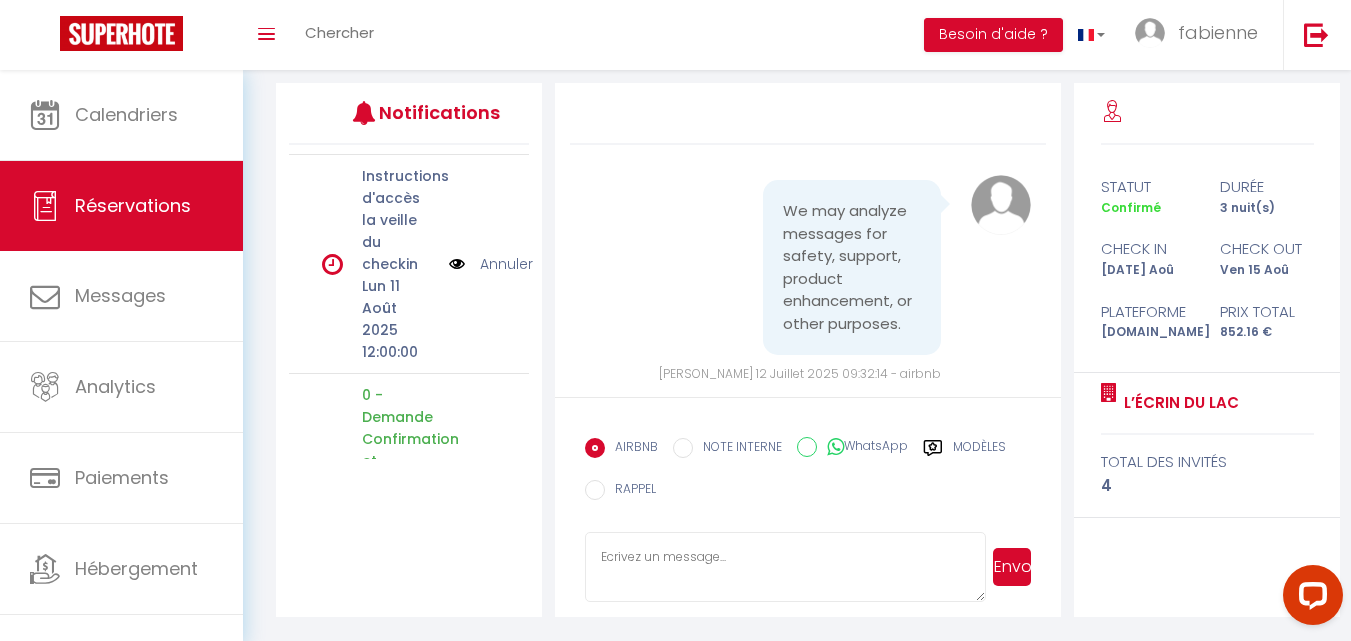 scroll, scrollTop: 265, scrollLeft: 0, axis: vertical 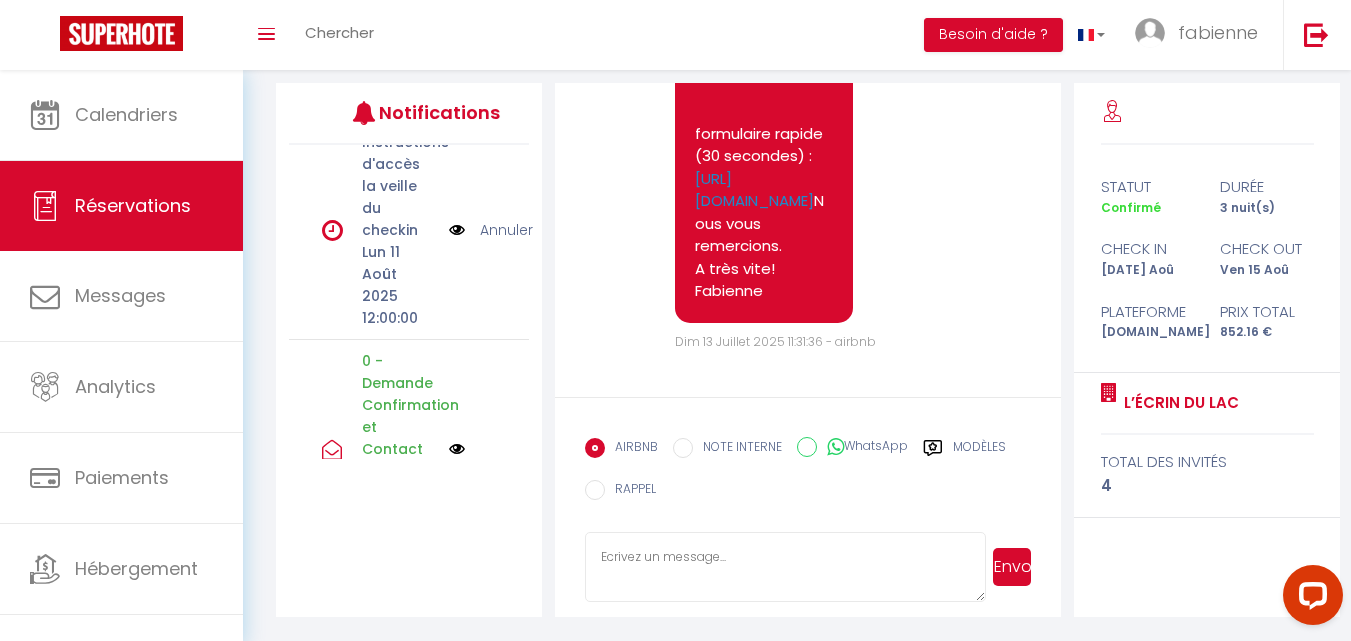 click on "WhatsApp" at bounding box center [862, 448] 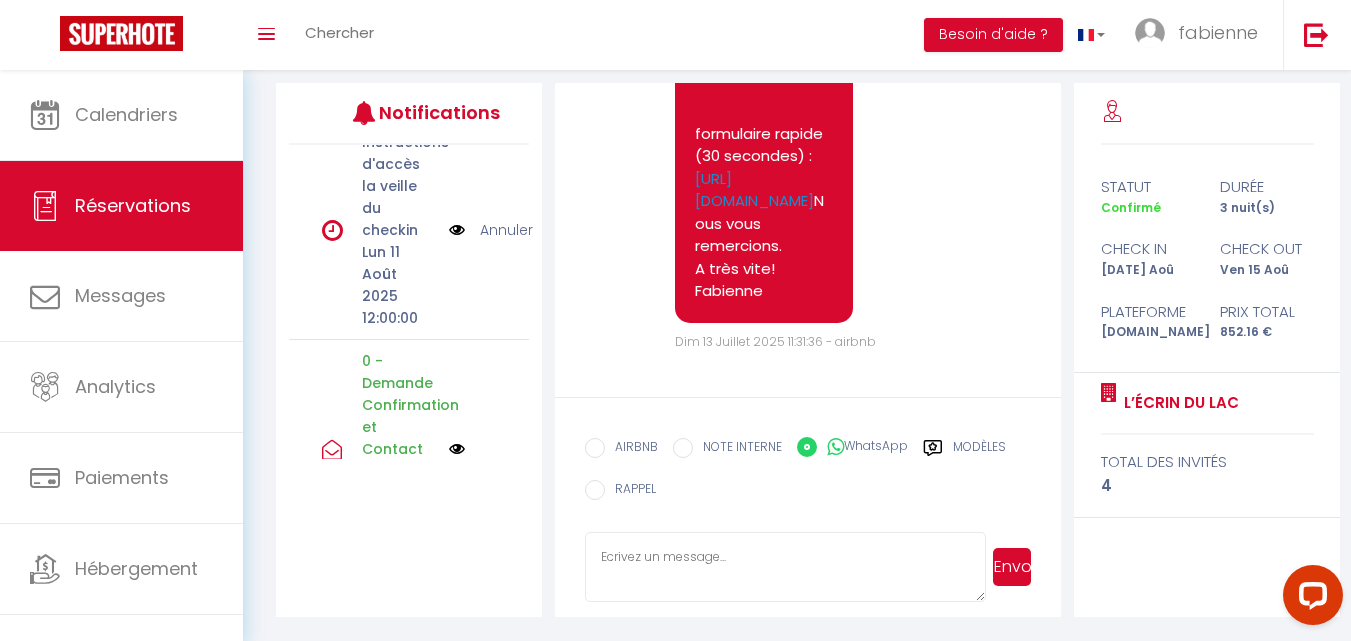 click on "EMAIL" at bounding box center (595, 448) 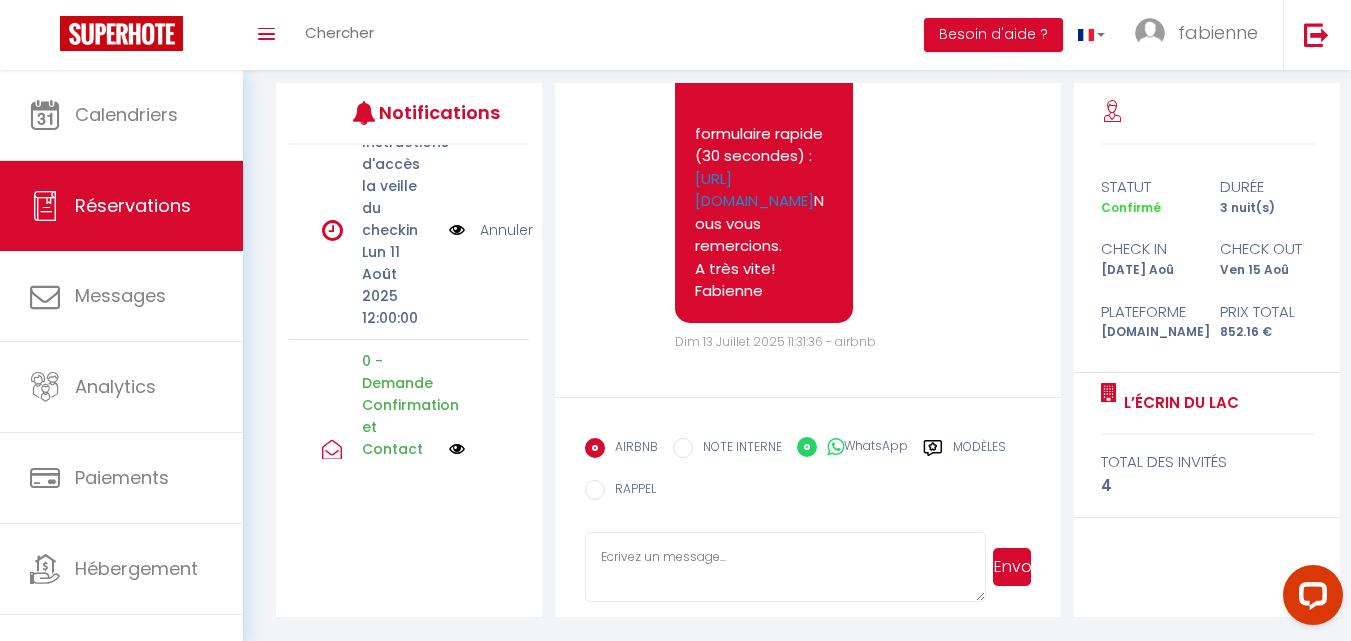 radio on "false" 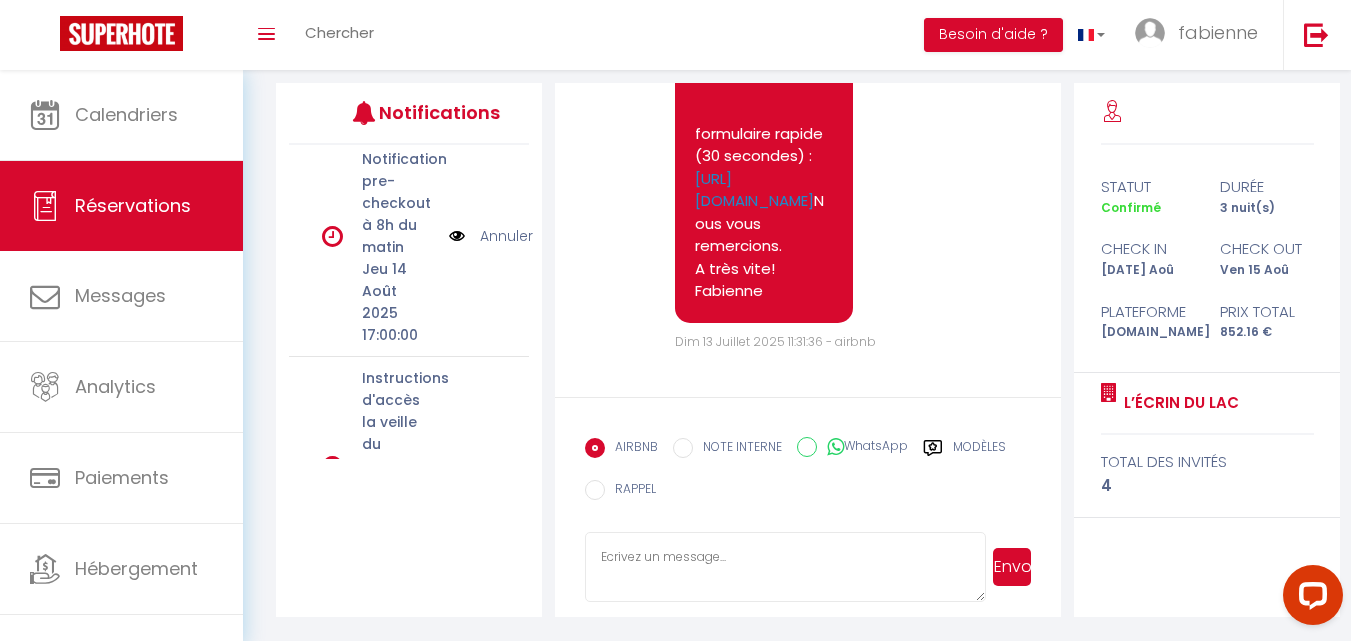 scroll, scrollTop: 0, scrollLeft: 0, axis: both 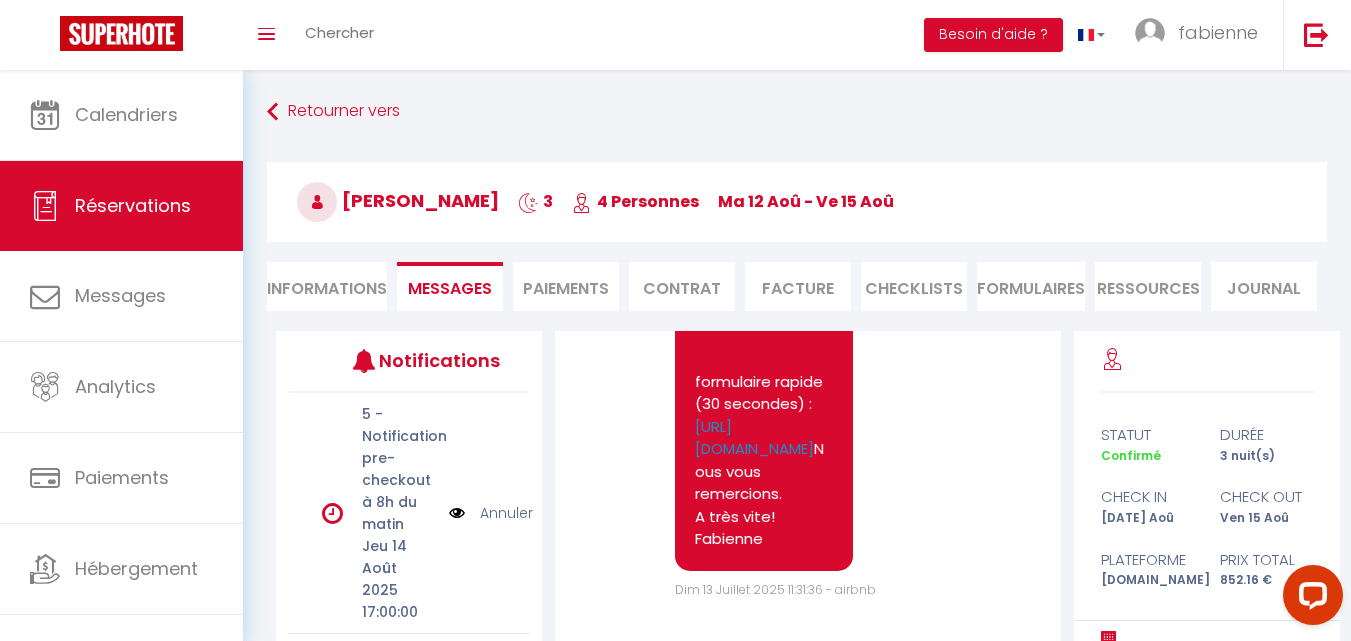 select 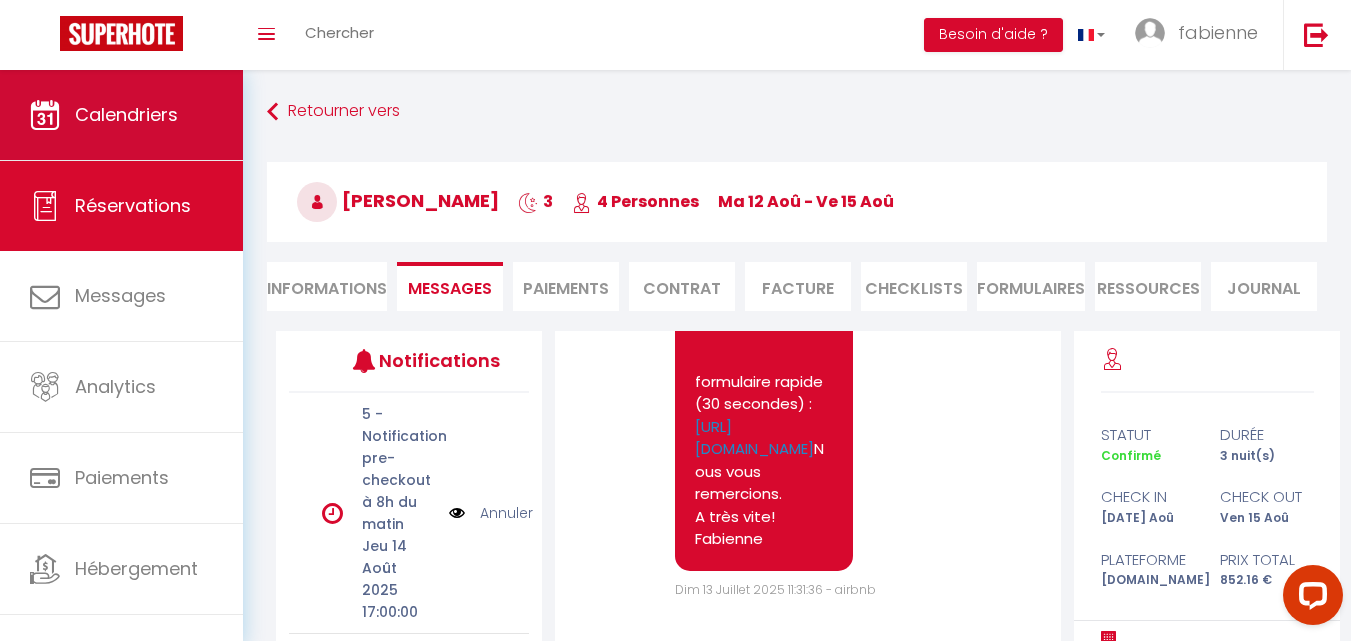 select 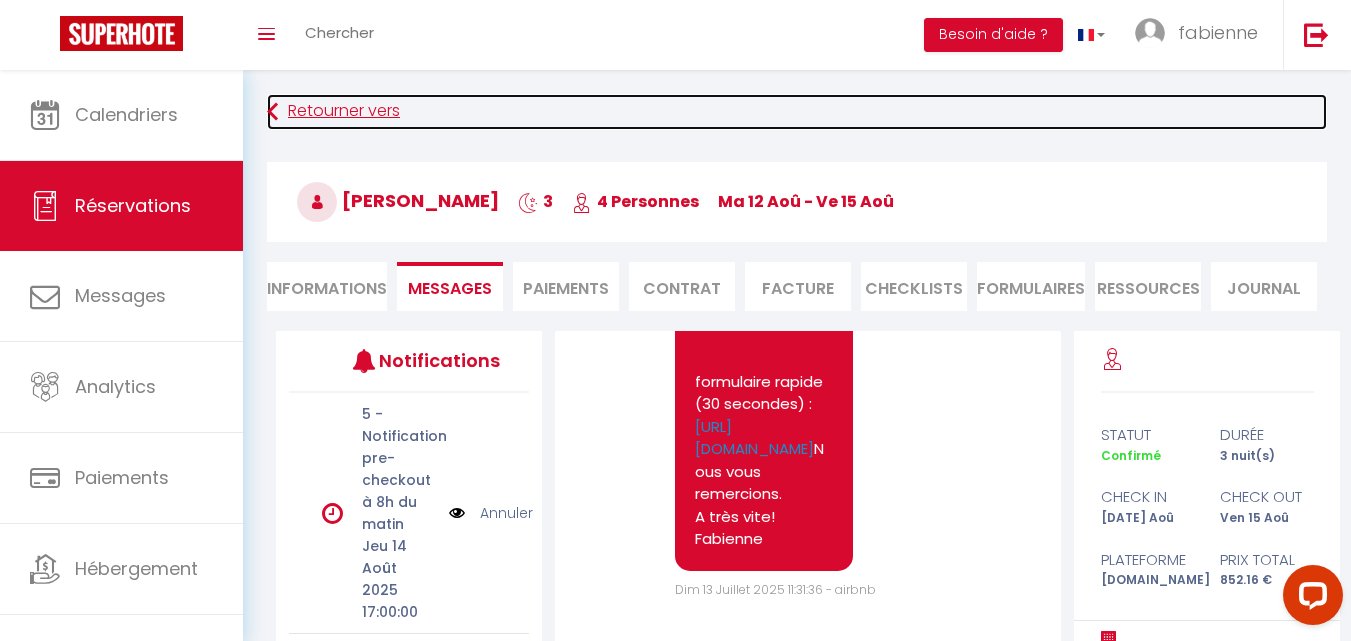 click at bounding box center [272, 112] 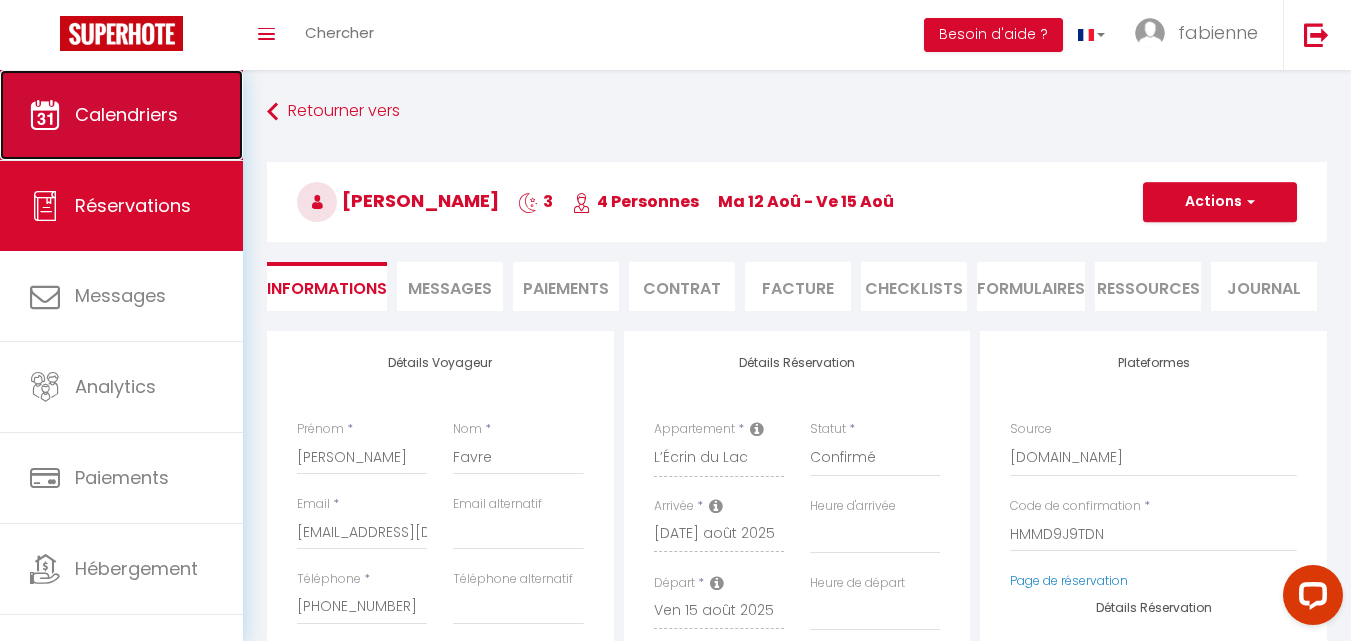 click on "Calendriers" at bounding box center [126, 114] 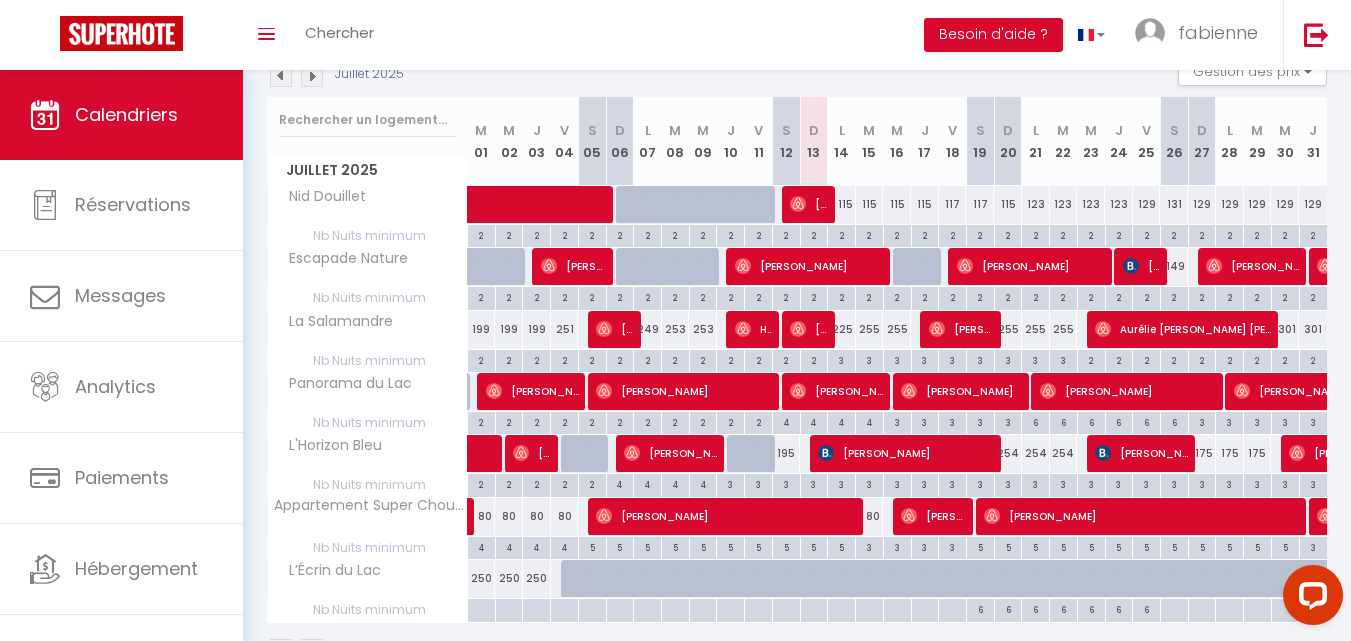 scroll, scrollTop: 196, scrollLeft: 0, axis: vertical 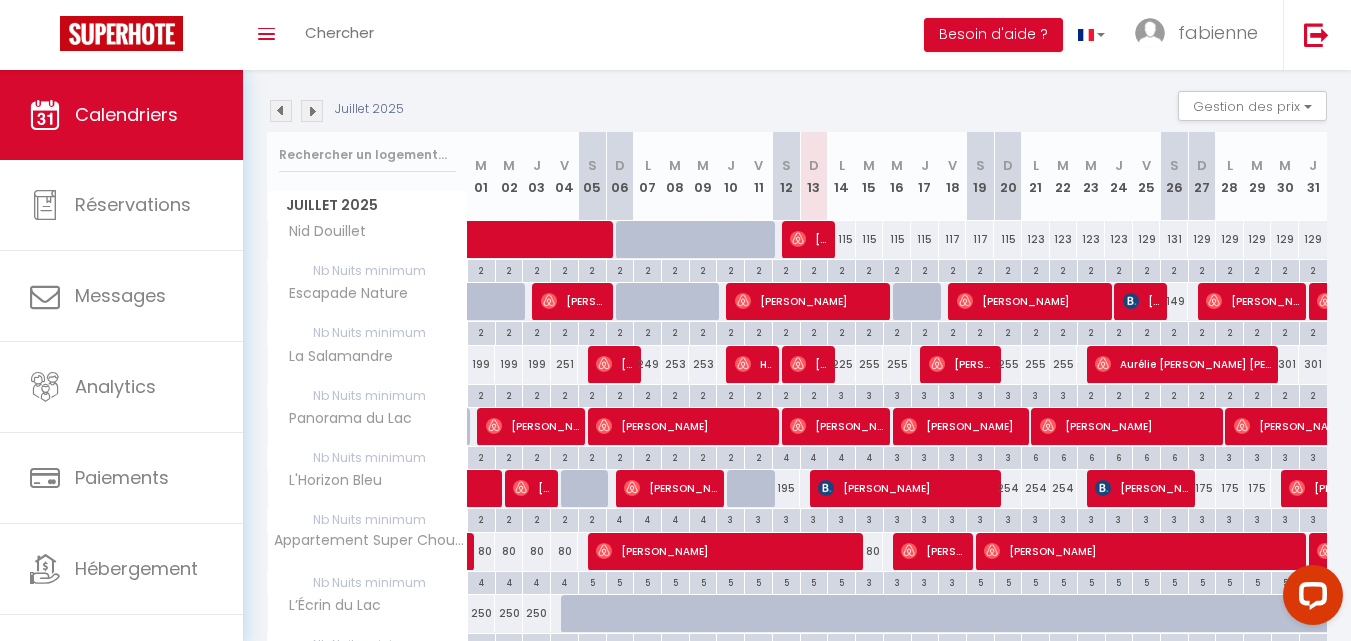 click at bounding box center [312, 111] 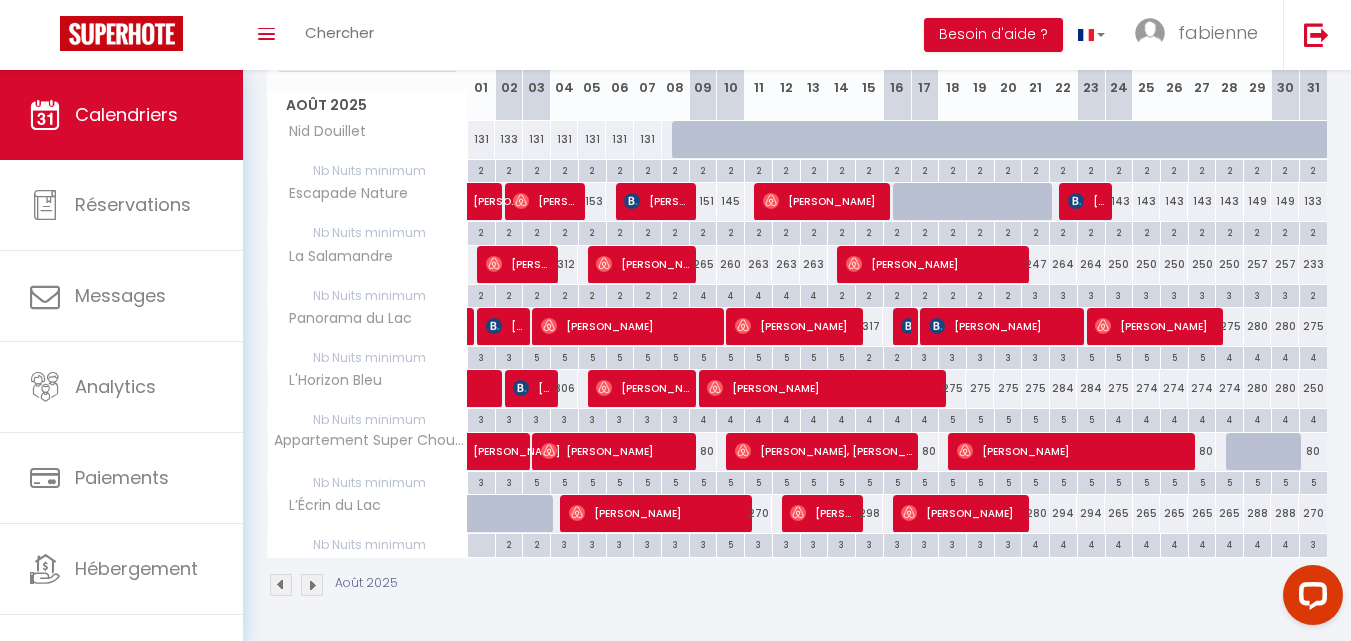 scroll, scrollTop: 196, scrollLeft: 0, axis: vertical 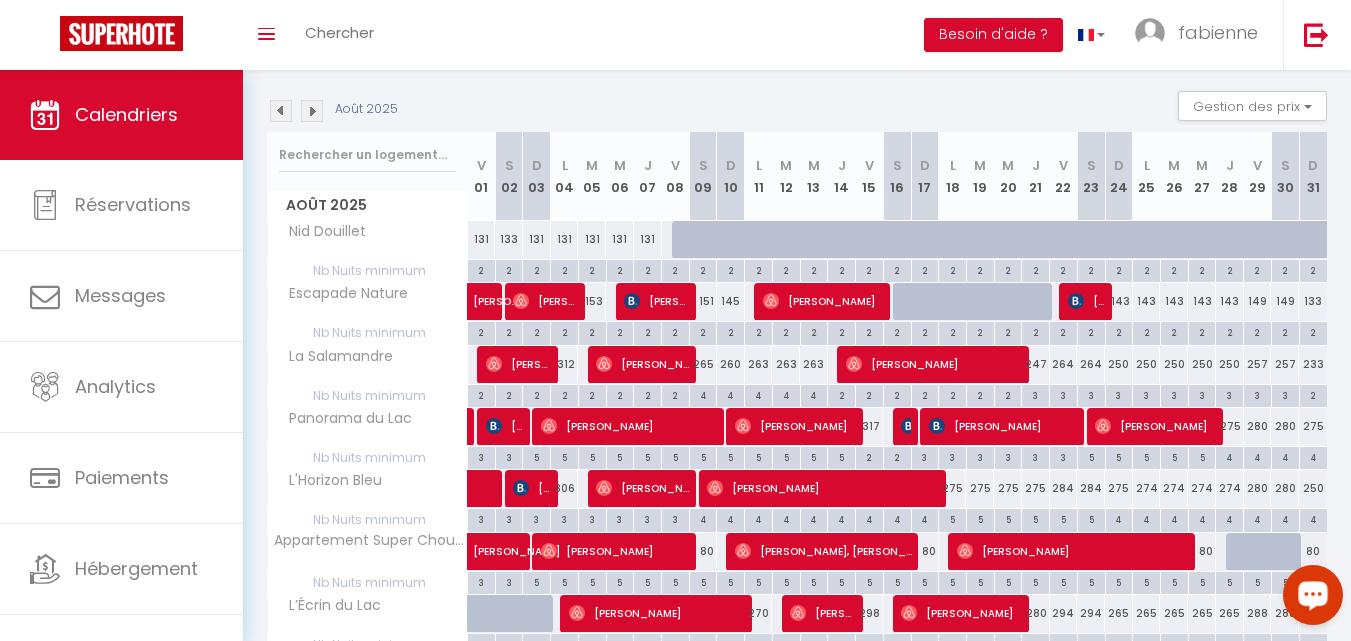 click at bounding box center (1313, 594) 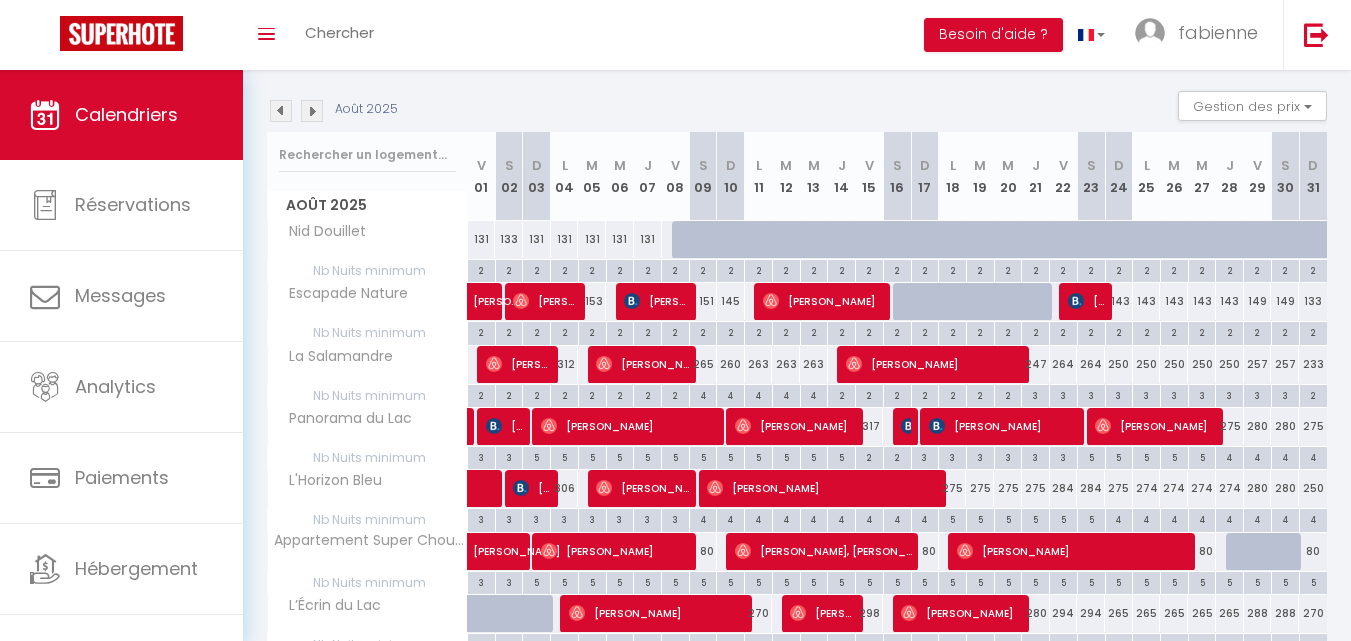 click on "Toggle menubar     Chercher   BUTTON
Besoin d'aide ?
fabienne   Paramètres        Équipe" at bounding box center [740, 35] 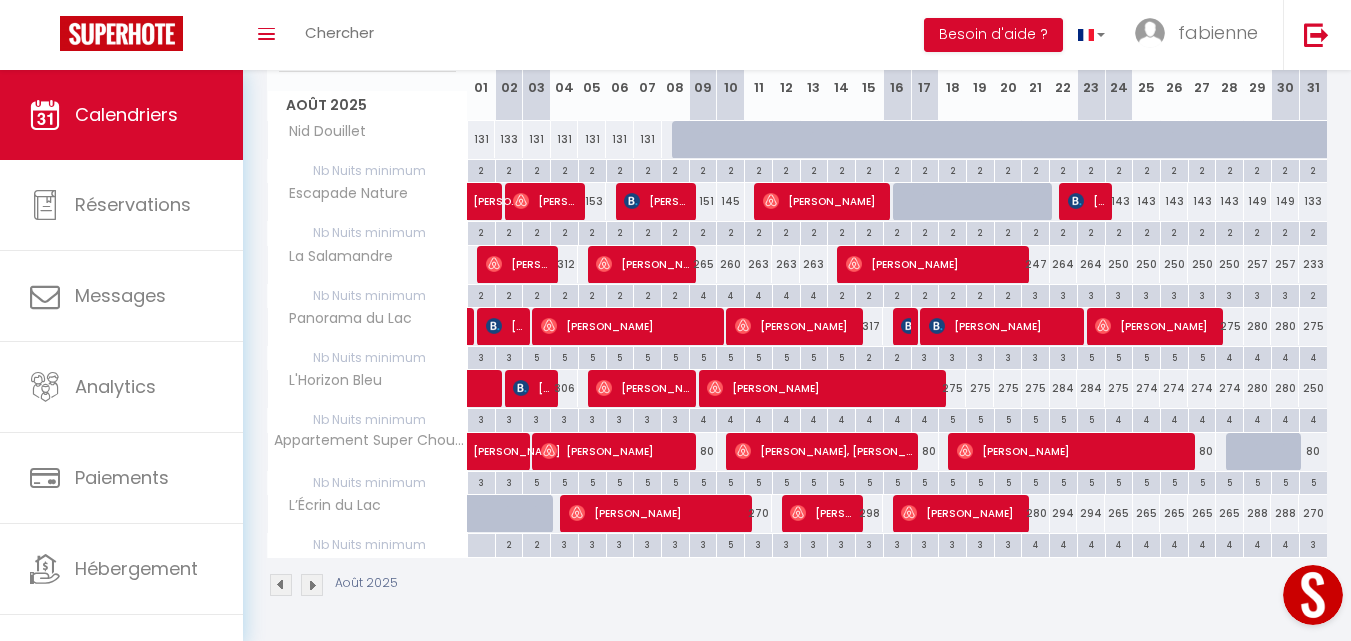 scroll, scrollTop: 196, scrollLeft: 0, axis: vertical 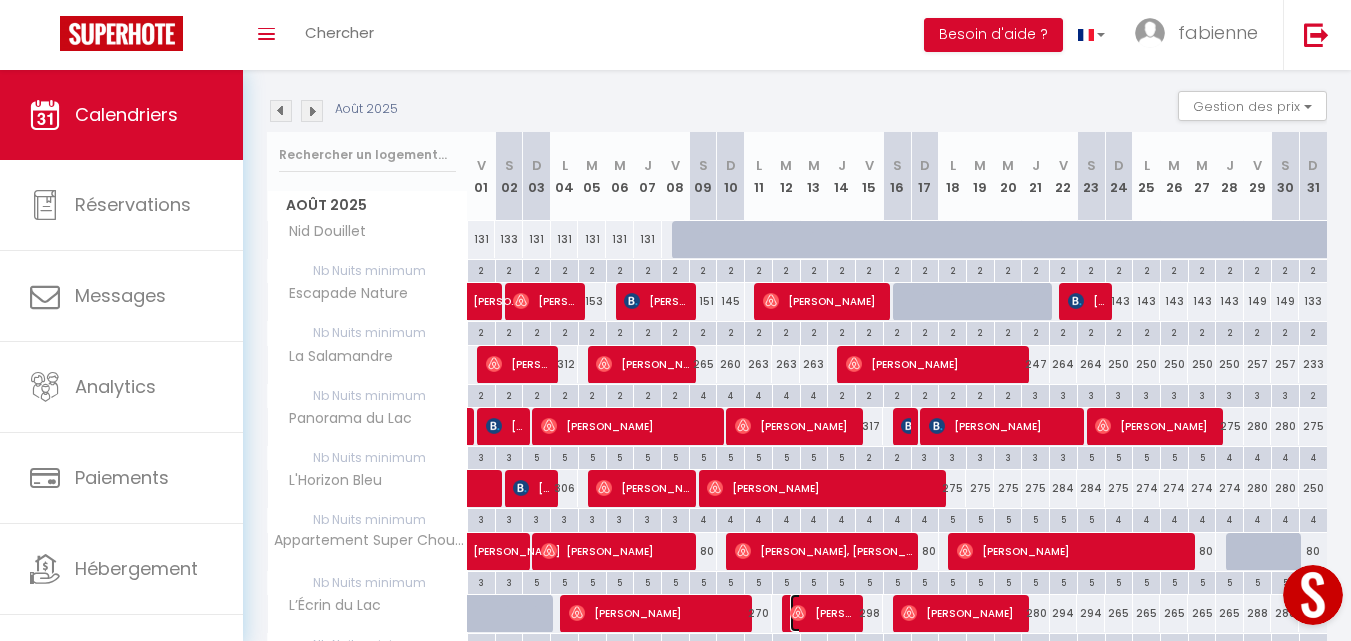 click on "[PERSON_NAME]" at bounding box center (822, 613) 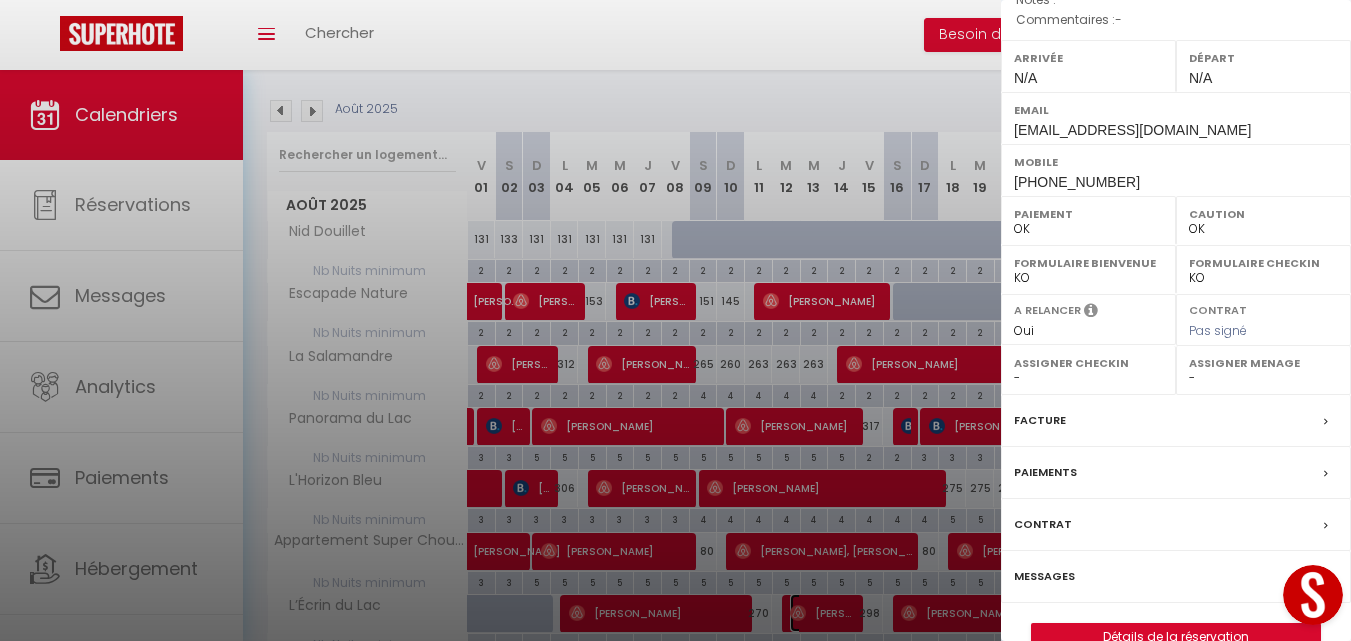 scroll, scrollTop: 291, scrollLeft: 0, axis: vertical 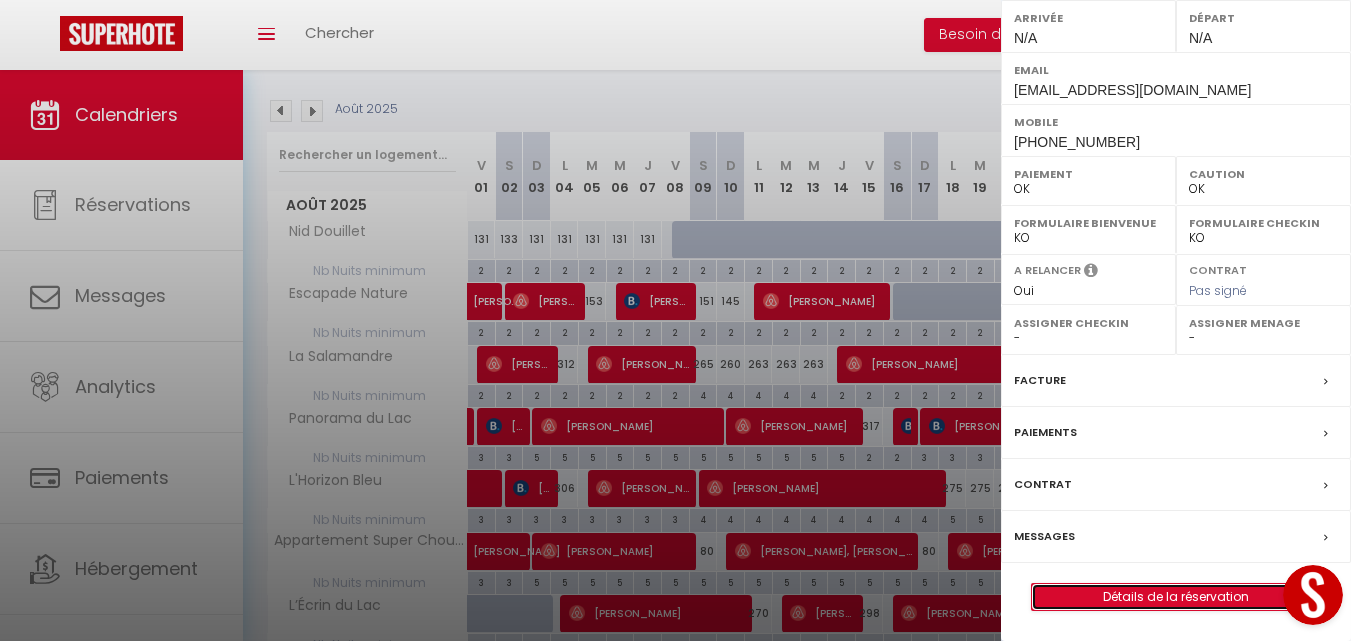 click on "Détails de la réservation" at bounding box center (1176, 597) 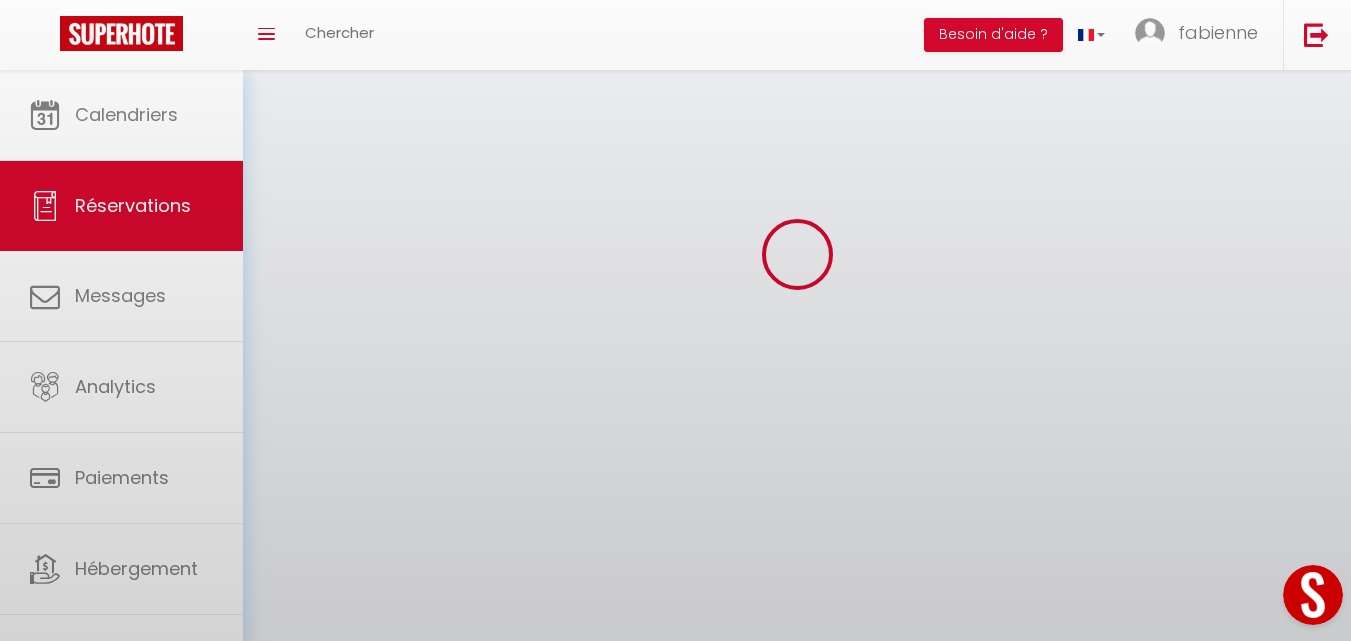 scroll, scrollTop: 0, scrollLeft: 0, axis: both 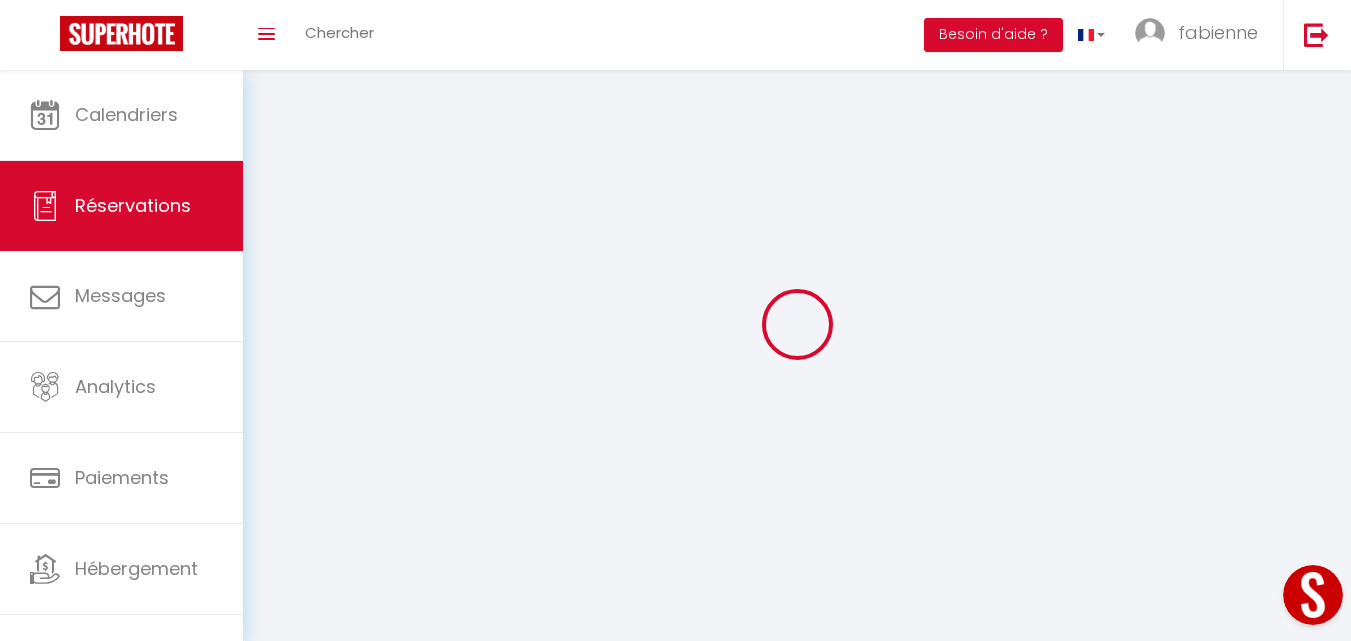 type on "[PERSON_NAME]" 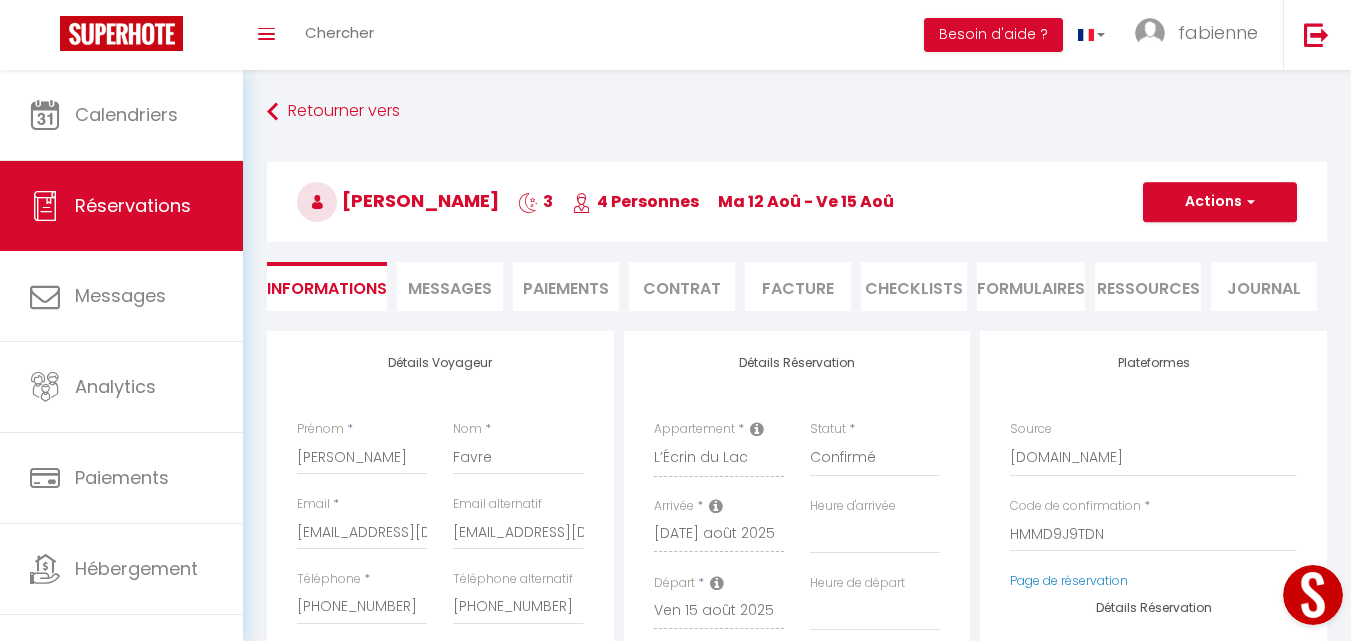 select 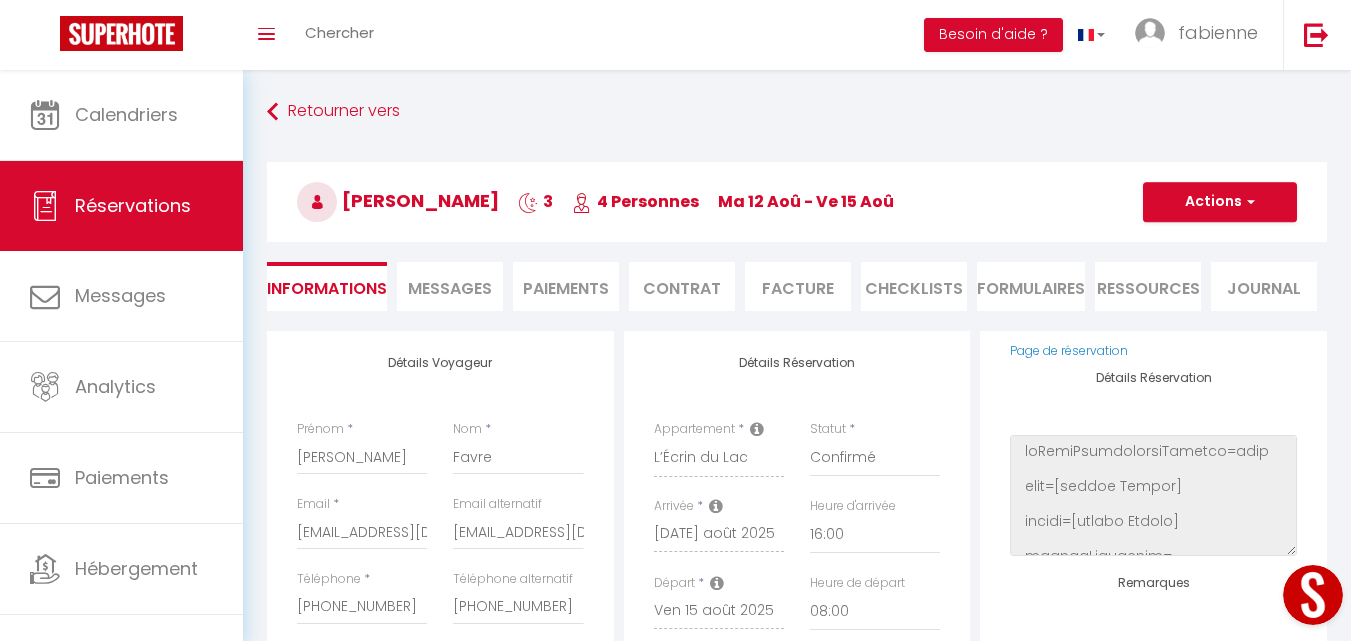 scroll, scrollTop: 254, scrollLeft: 0, axis: vertical 